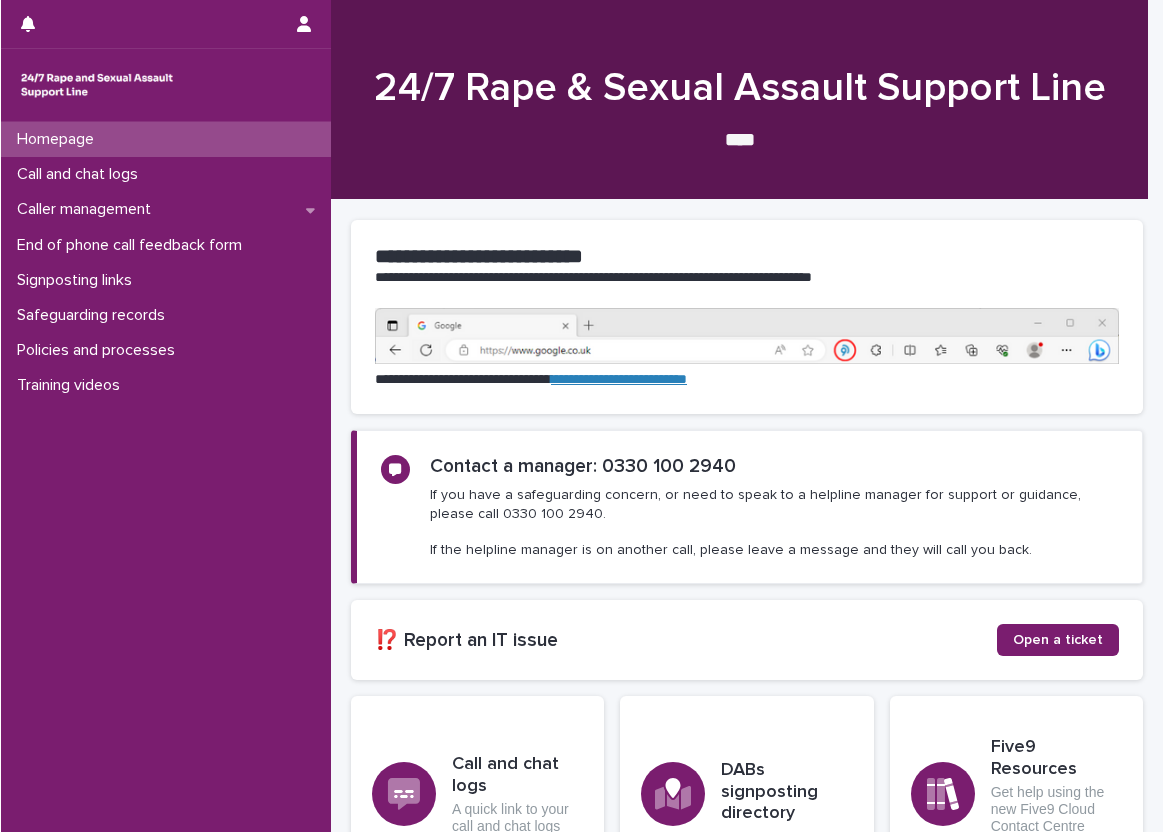 scroll, scrollTop: 0, scrollLeft: 0, axis: both 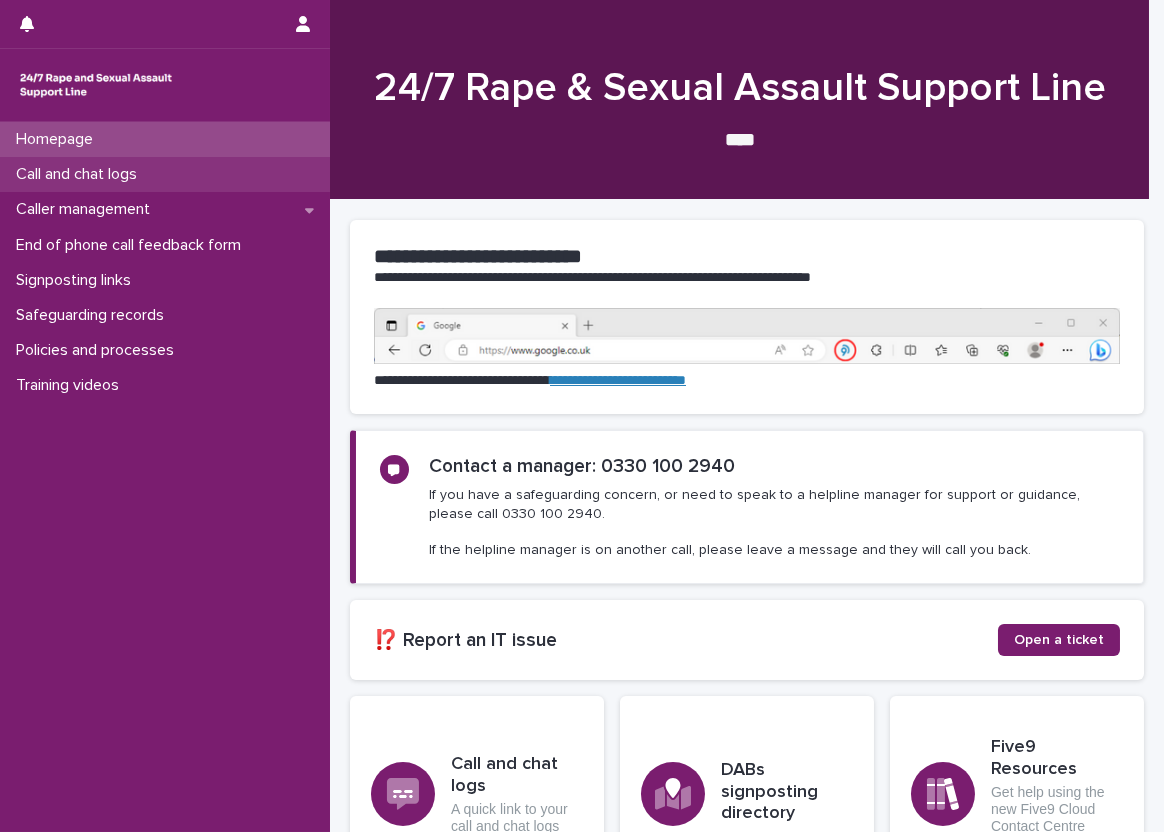 click on "Call and chat logs" at bounding box center [165, 174] 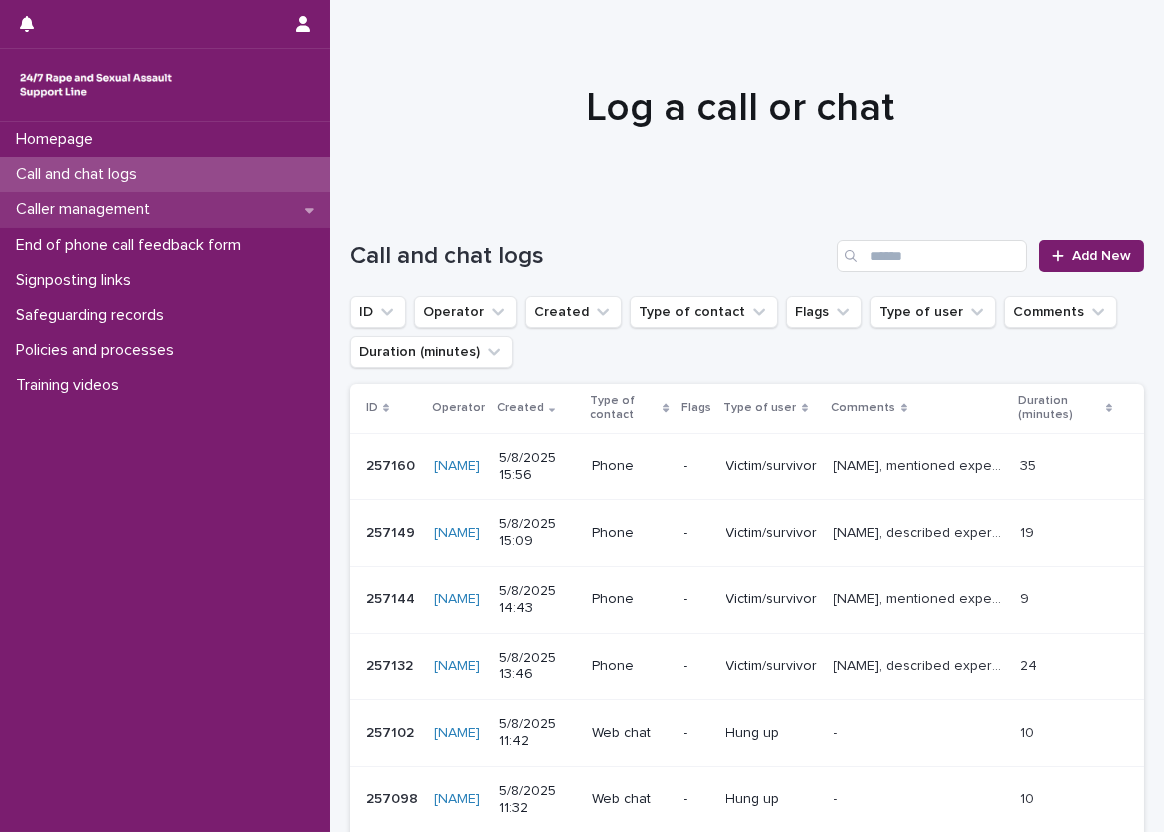 click on "Caller management" at bounding box center (165, 209) 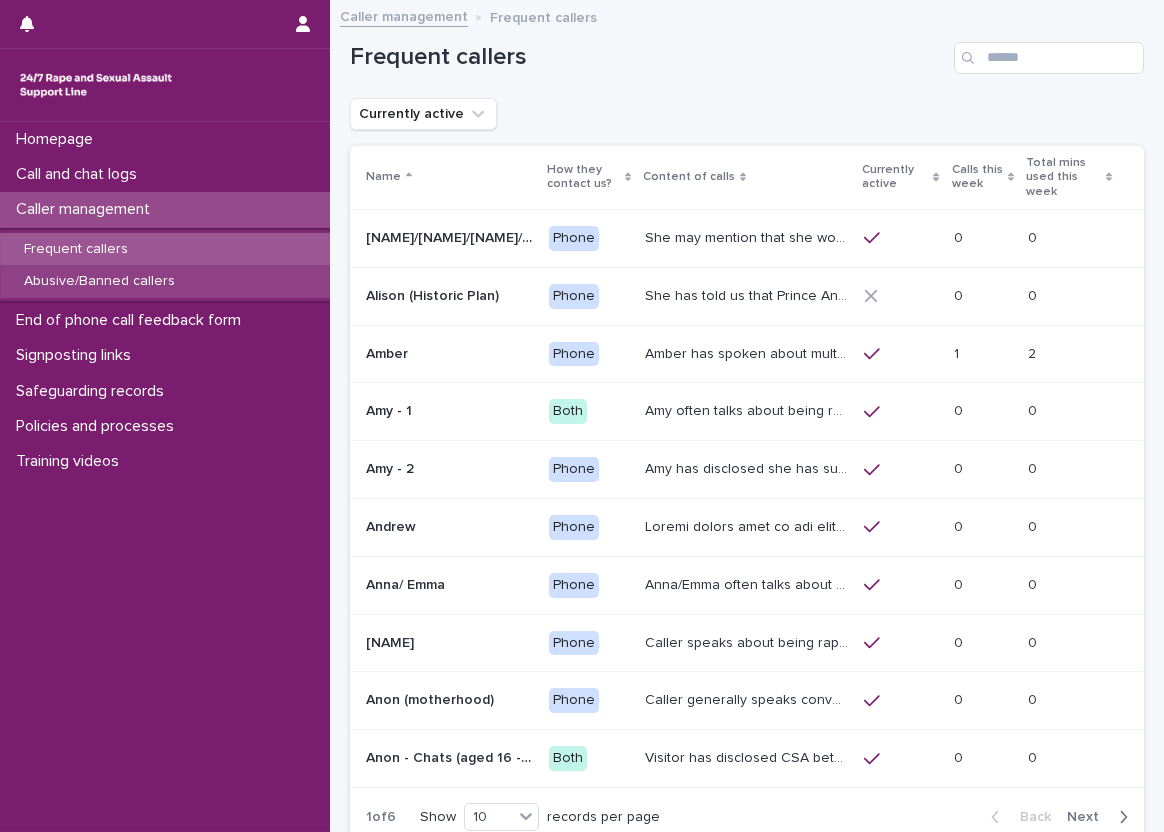 click on "Abusive/Banned callers" at bounding box center [99, 281] 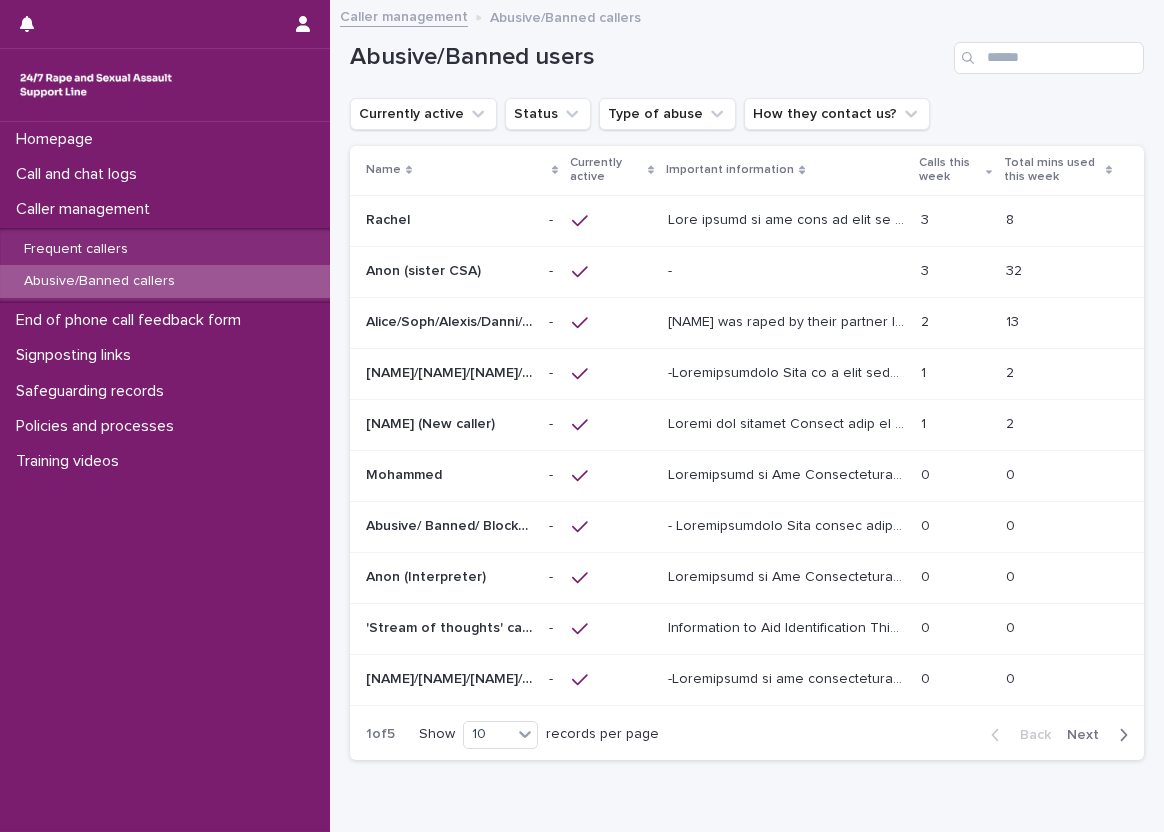 click on "[NAME] was raped by their partner last year and they're currently facing ongoing domestic abuse from the same person. During the relationship, they became pregnant as a result of rape. The ex-partner pushed them down the stairs, leading to the loss of their baby.
They may write "my partner raped and hit me" "I'm going to cry sorry" and "(crying shaking)" "I'm having an anxiety attack" "please don't leave me (sobbing)" "Can I tell you something?". They also ask to do breathing exercises in the chat and want to explore grounding.
They might say it is their birthday today, or that it is their father's funeral. they typed in lowercase. They have previously mentioned its one of their immediate family members (mother/father) funeral today. They have told a SLW that they have been diagnosed with cancer and only have 6 months left to live.
Chatter has also disclosed ritual abuse which happened in childhood.
They've also said 'my friend forced himself on me'." at bounding box center [788, 320] 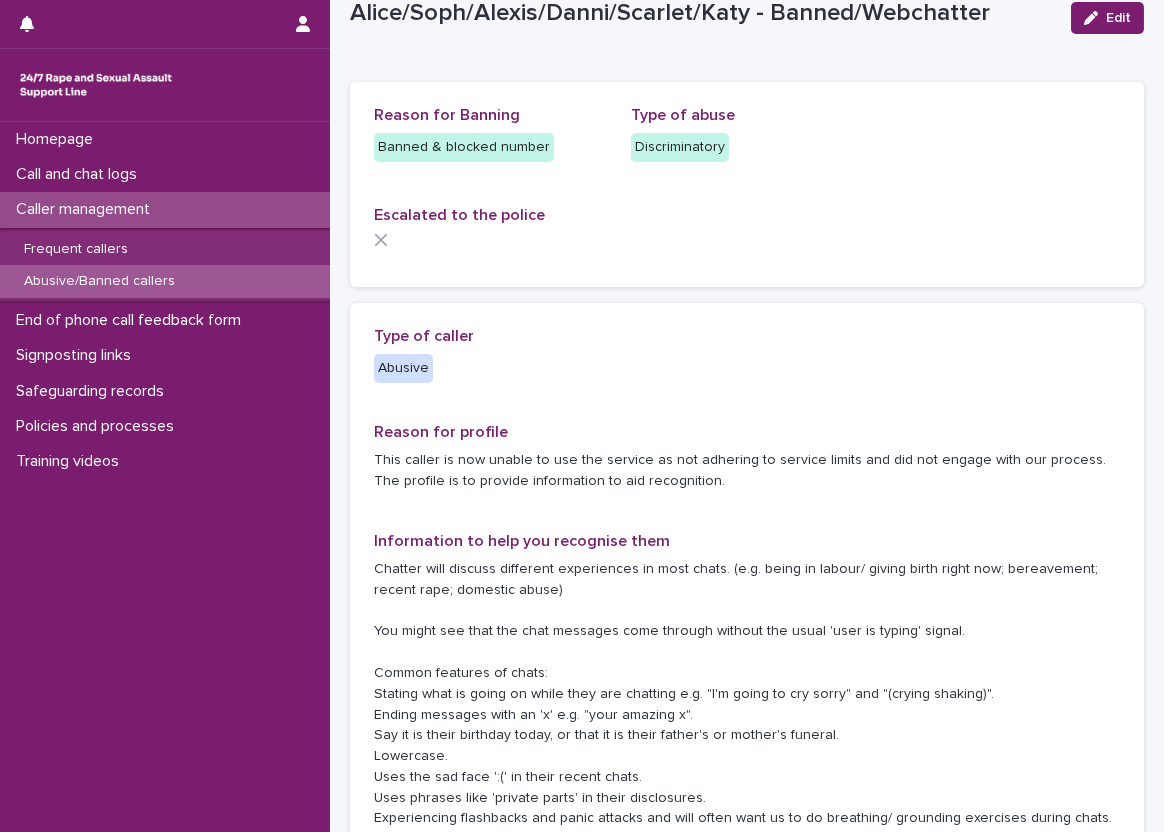 scroll, scrollTop: 100, scrollLeft: 0, axis: vertical 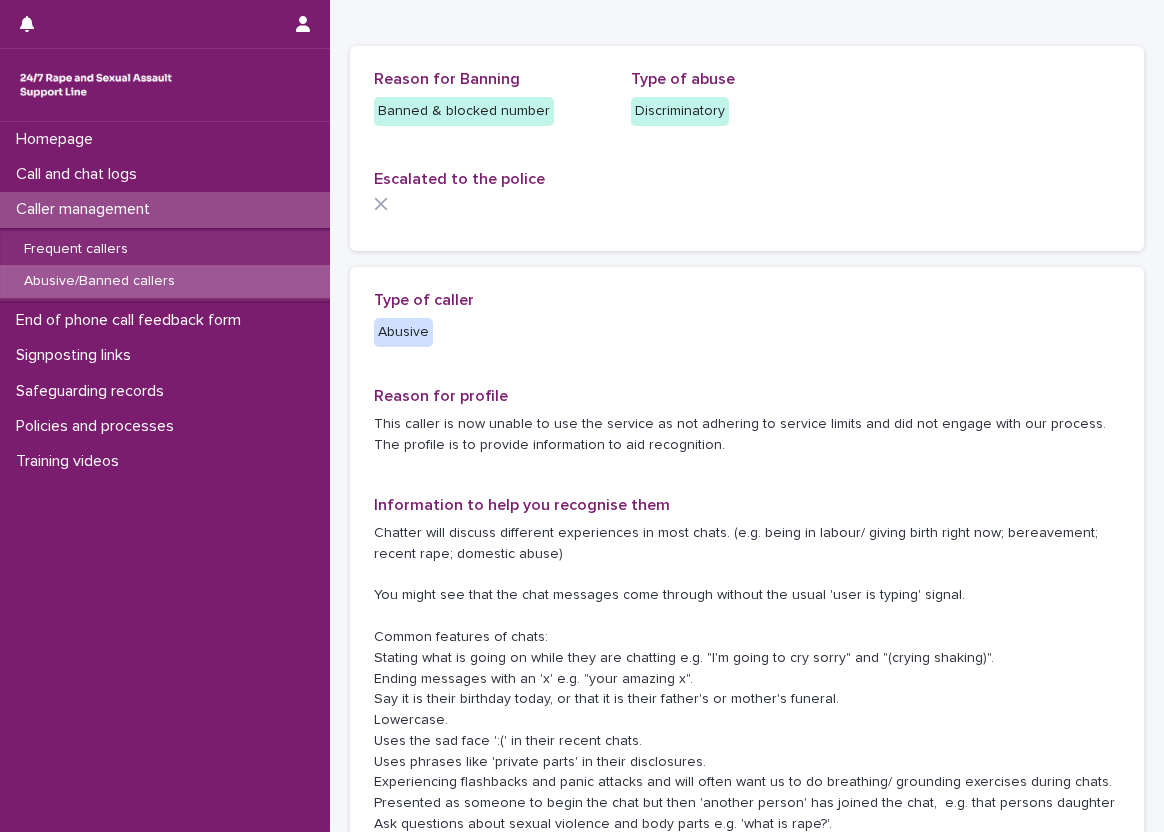 click on "Caller management" at bounding box center [165, 209] 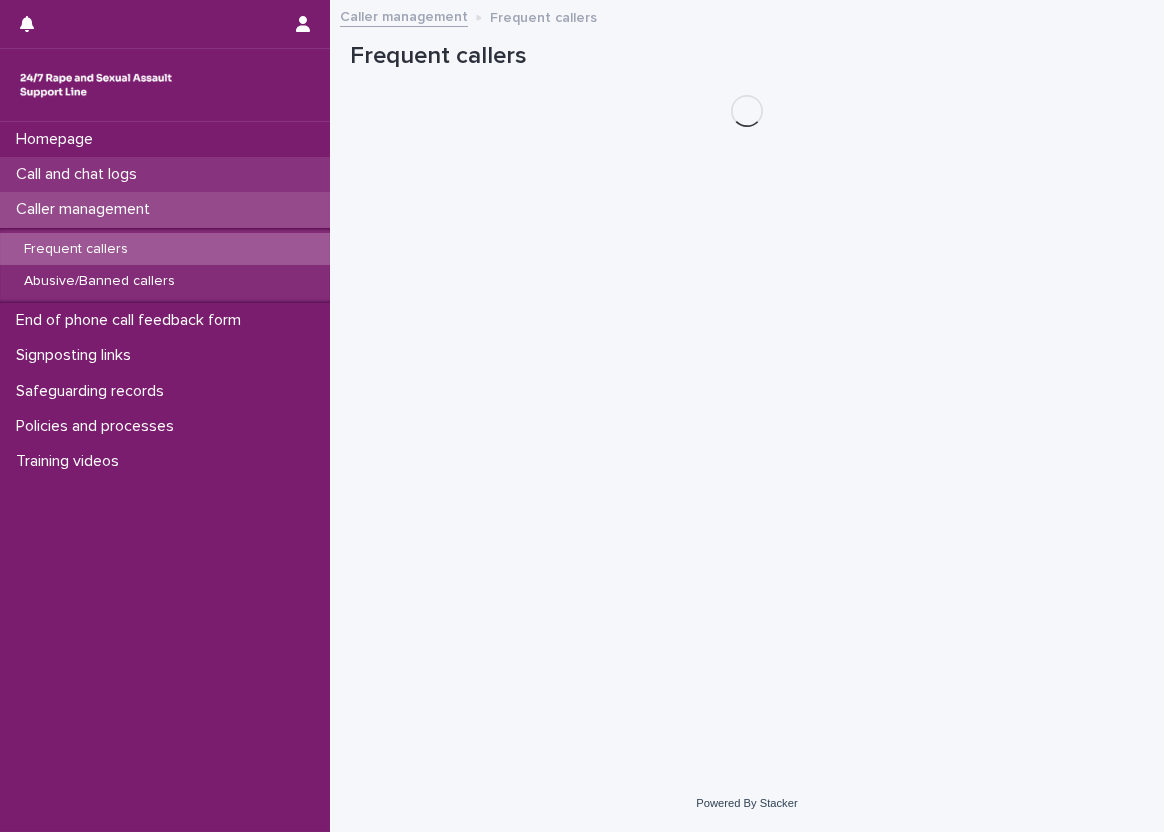 click on "Call and chat logs" at bounding box center [165, 174] 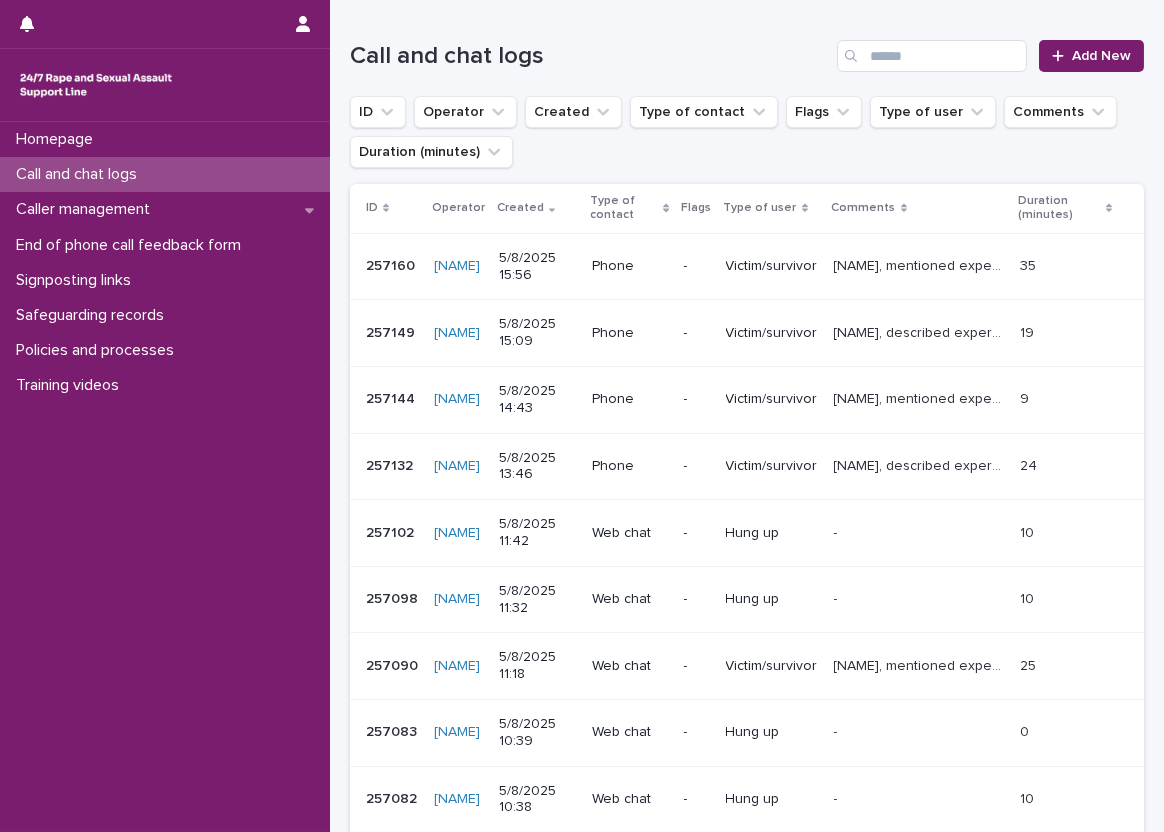 scroll, scrollTop: 0, scrollLeft: 0, axis: both 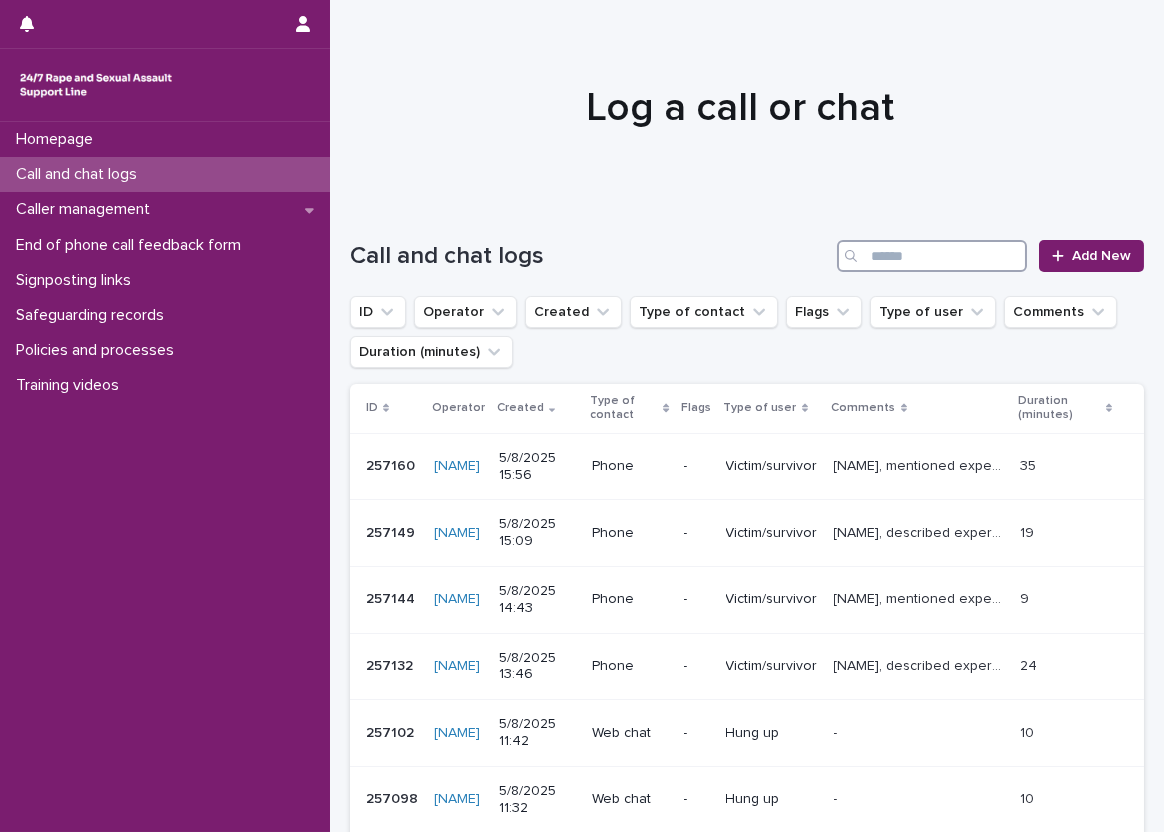 click at bounding box center [932, 256] 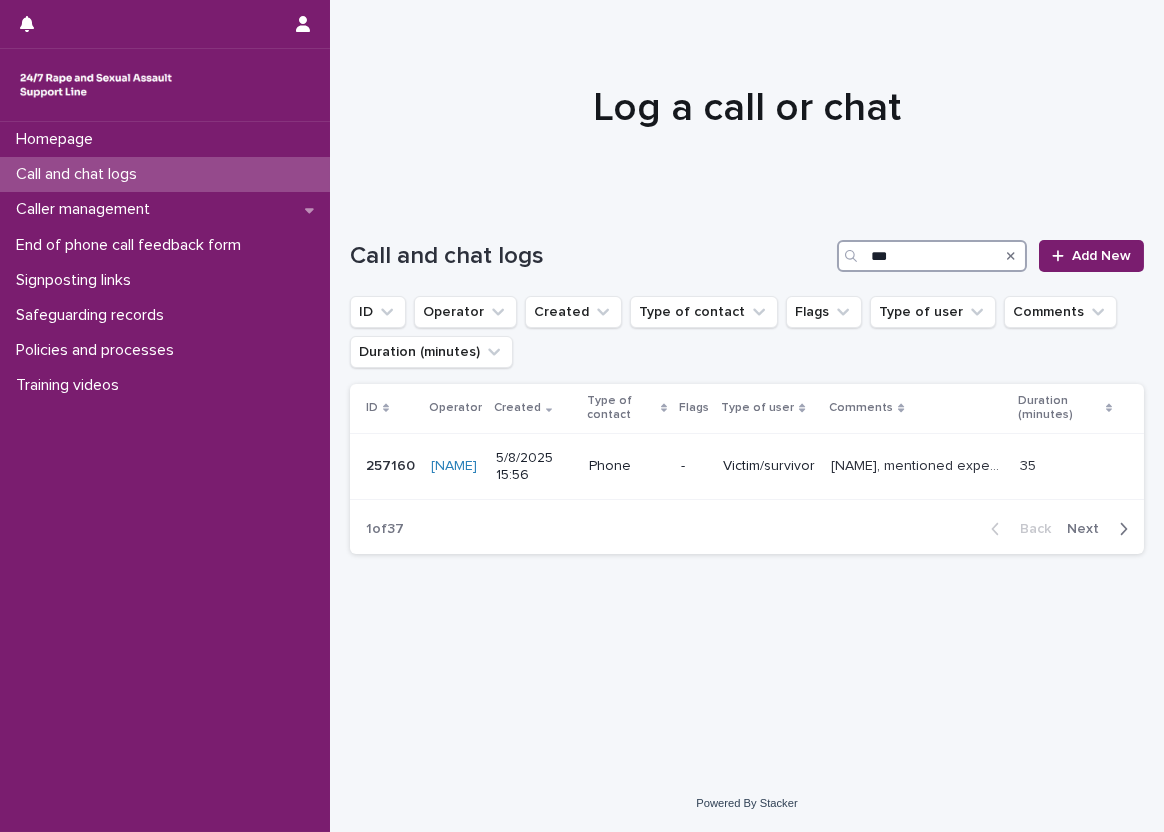 type on "****" 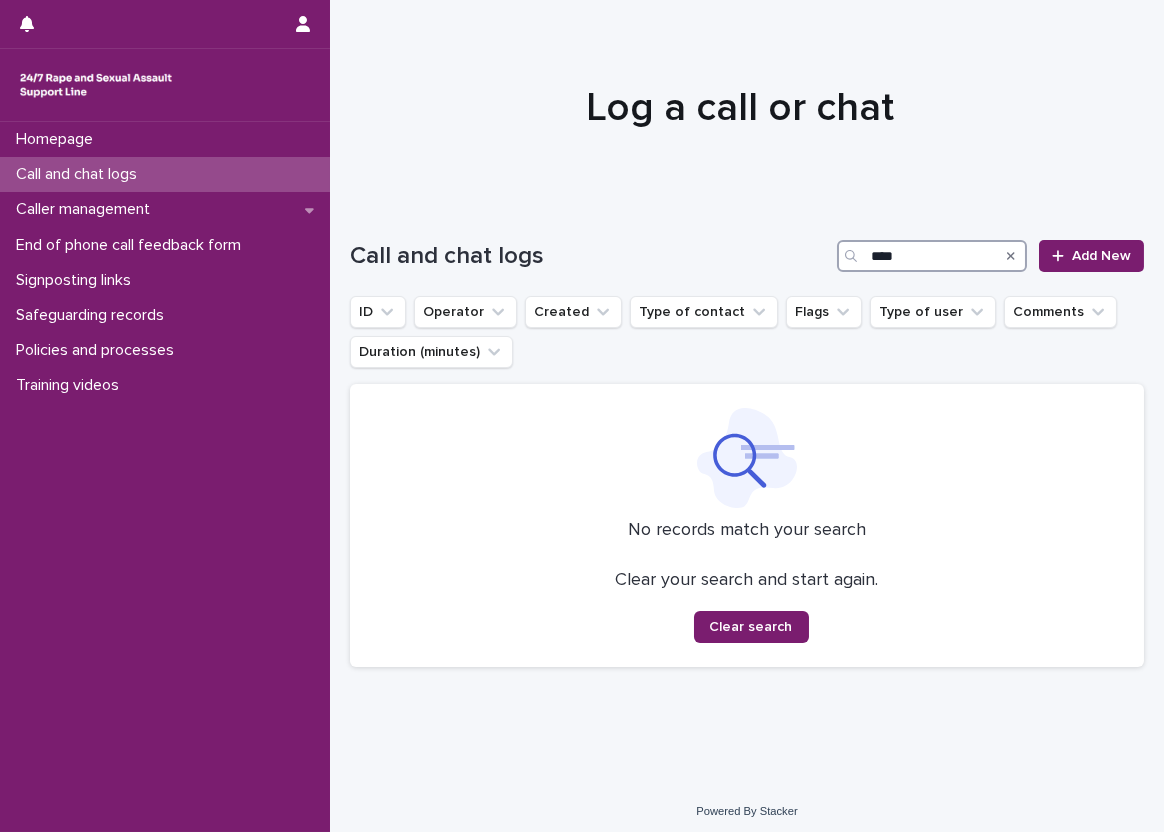 click on "****" at bounding box center (932, 256) 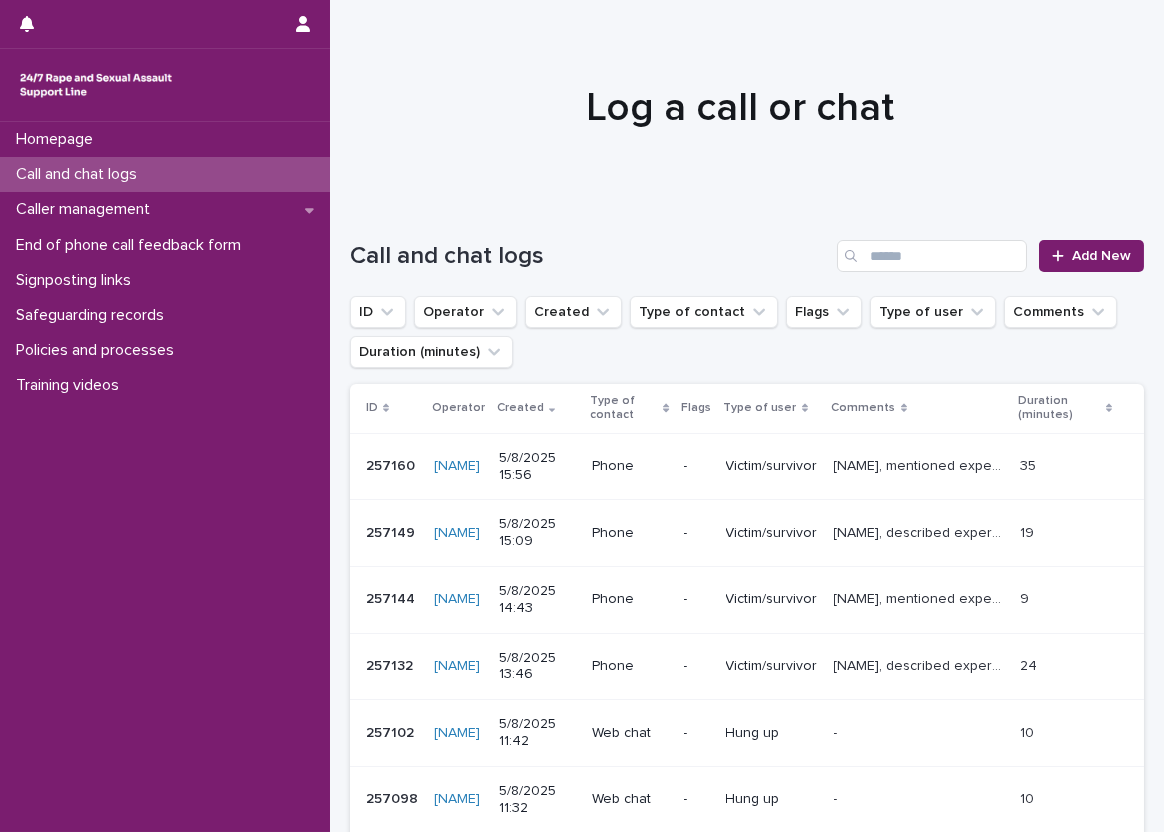 click on "Call and chat logs Add New" at bounding box center [747, 248] 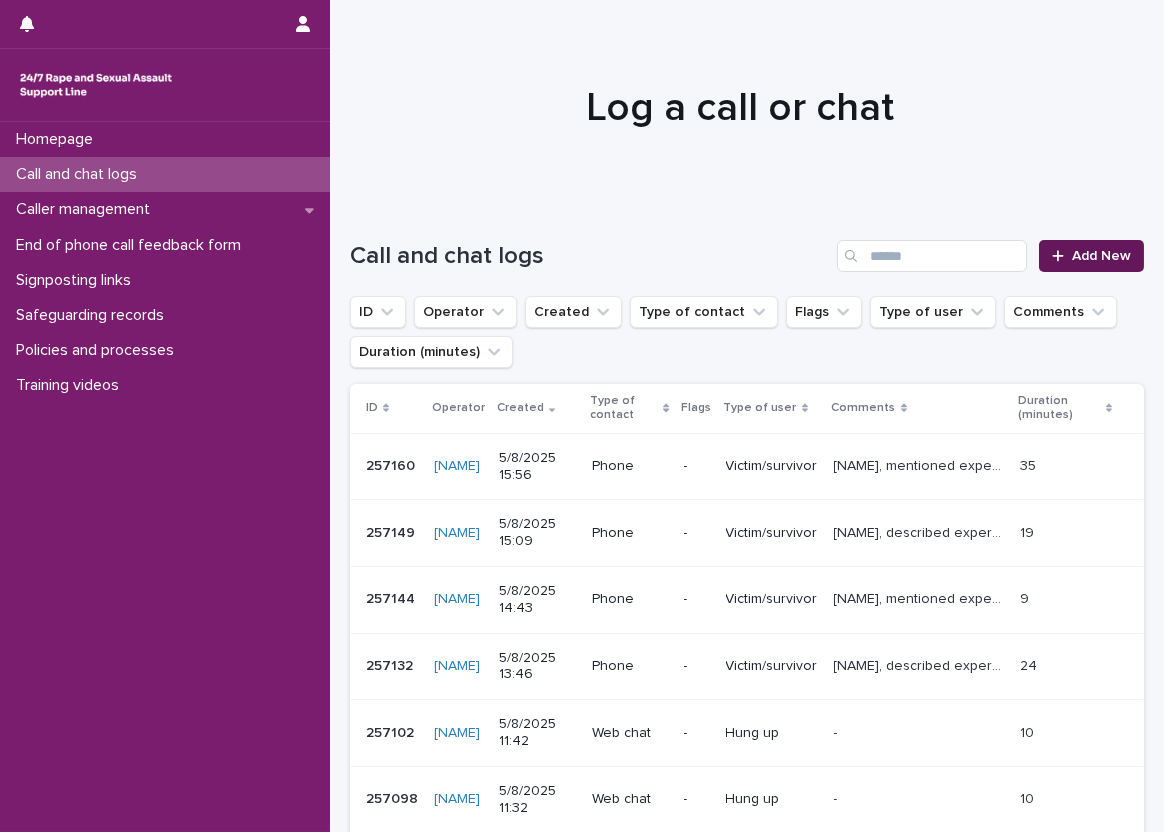 click on "Add New" at bounding box center [1101, 256] 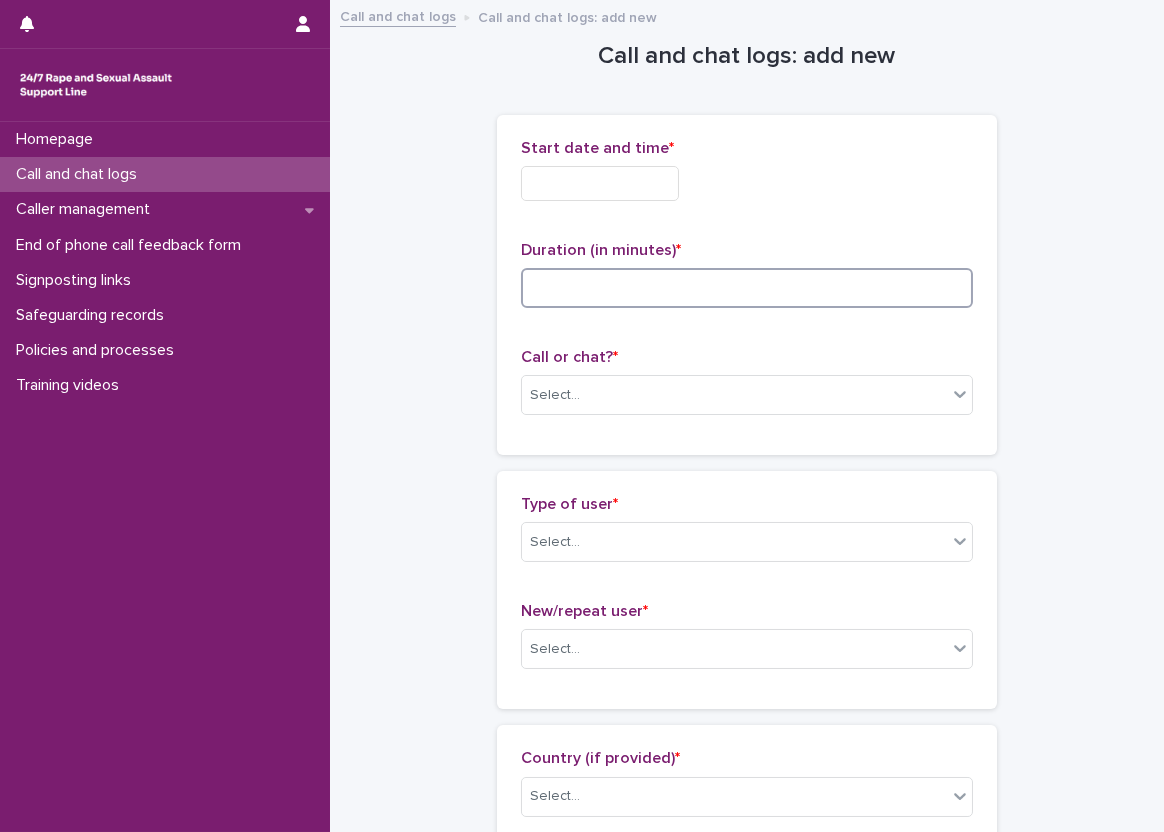 click at bounding box center [747, 288] 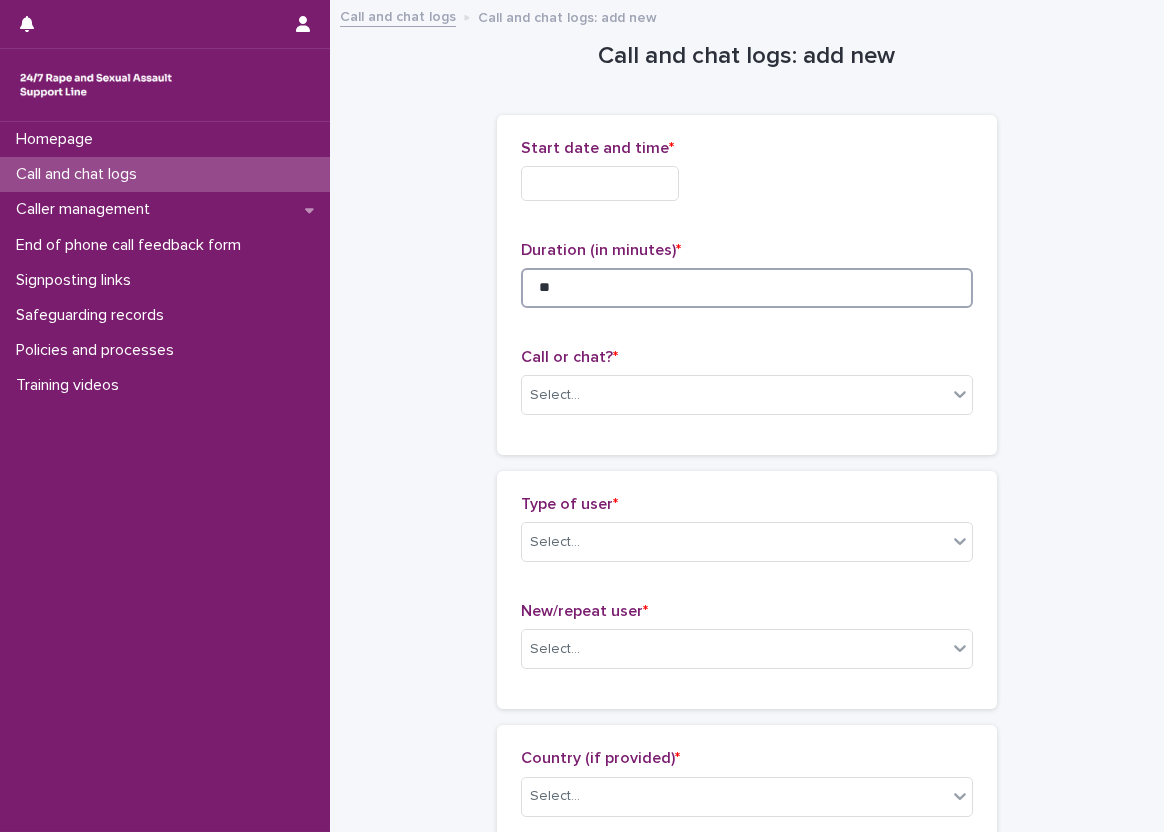 type on "**" 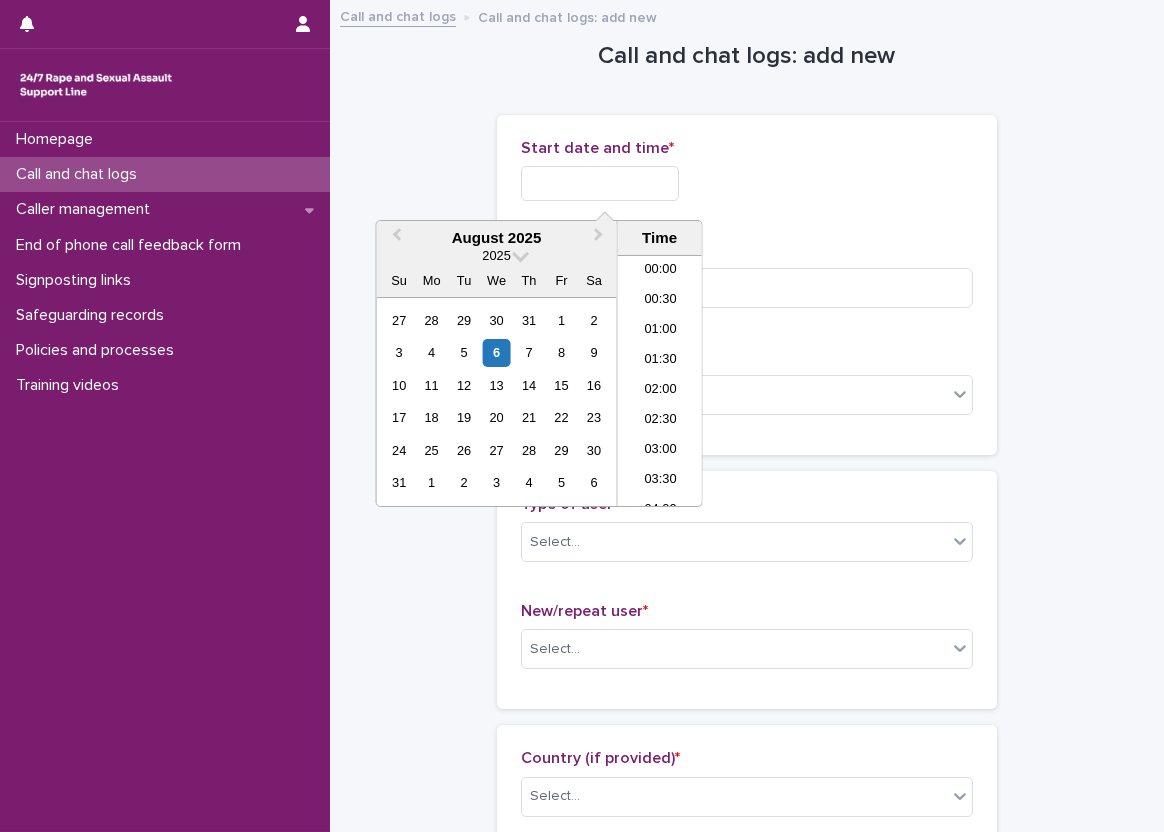 click at bounding box center (600, 183) 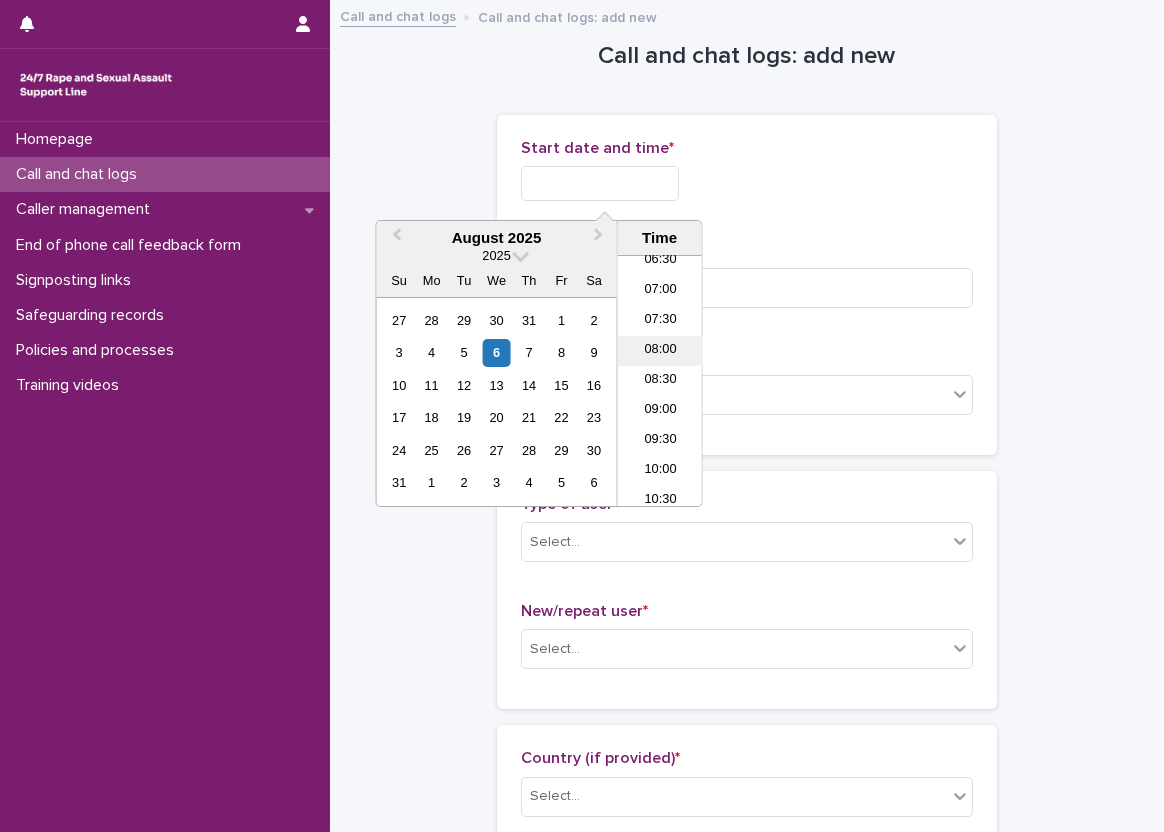 click on "08:00" at bounding box center (660, 351) 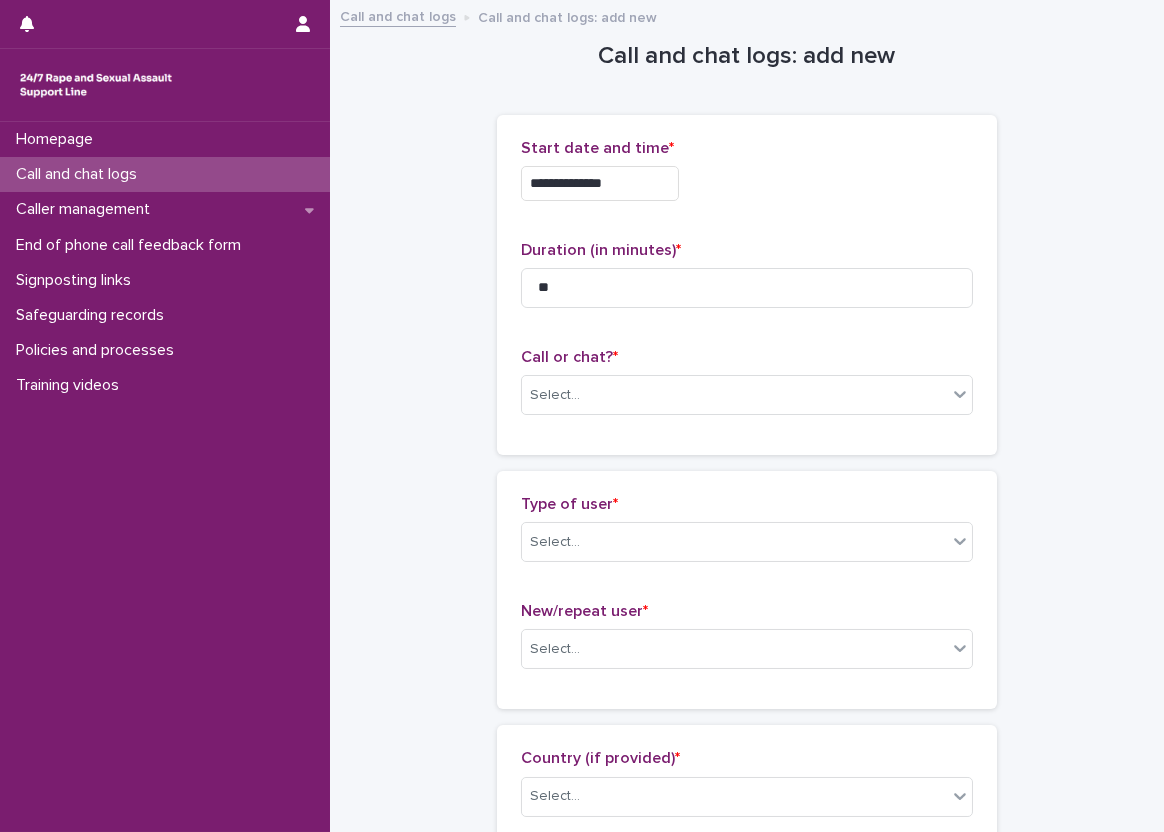 click on "**********" at bounding box center [747, 178] 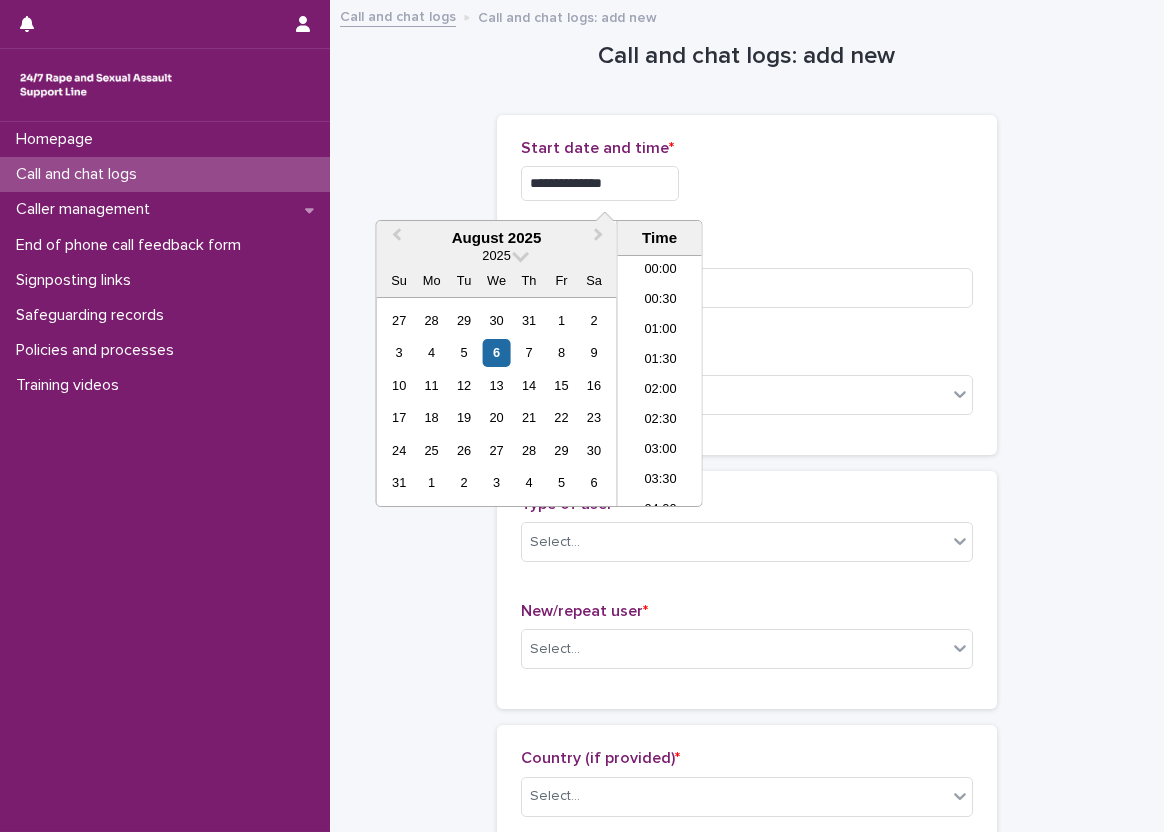 scroll, scrollTop: 370, scrollLeft: 0, axis: vertical 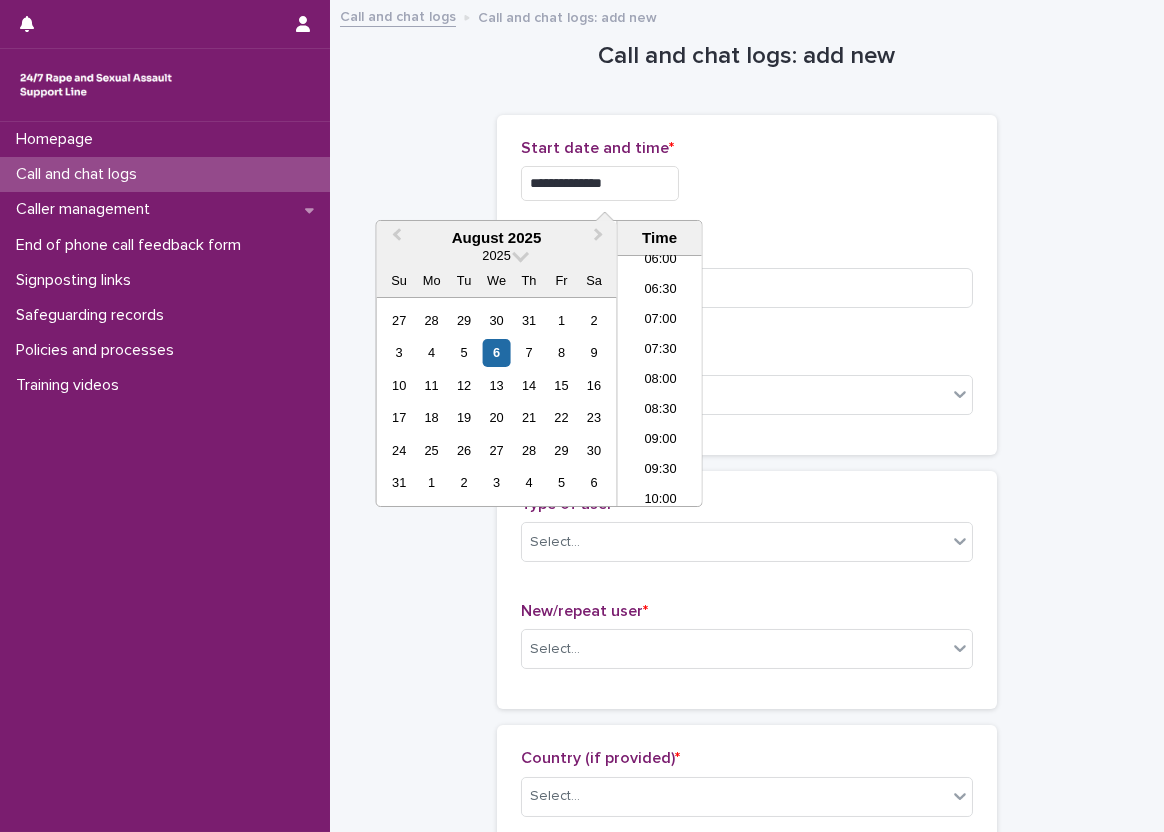 type on "**********" 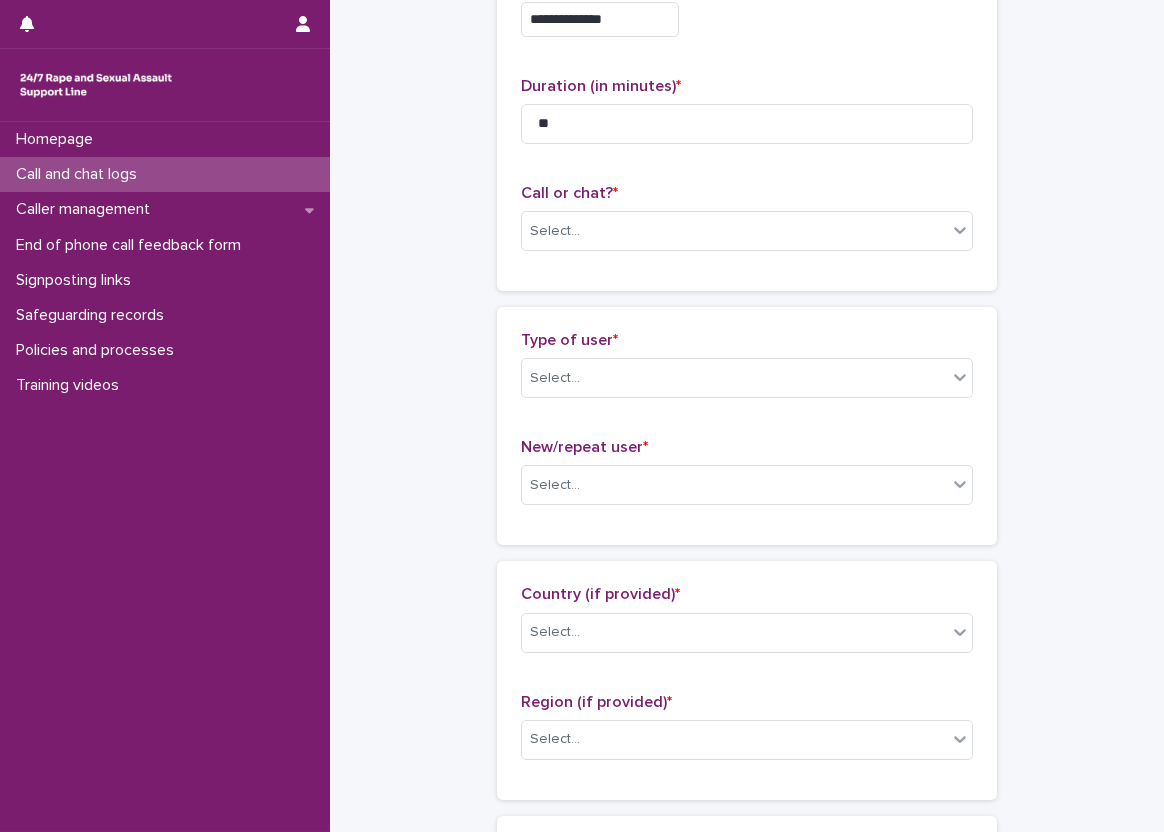 scroll, scrollTop: 200, scrollLeft: 0, axis: vertical 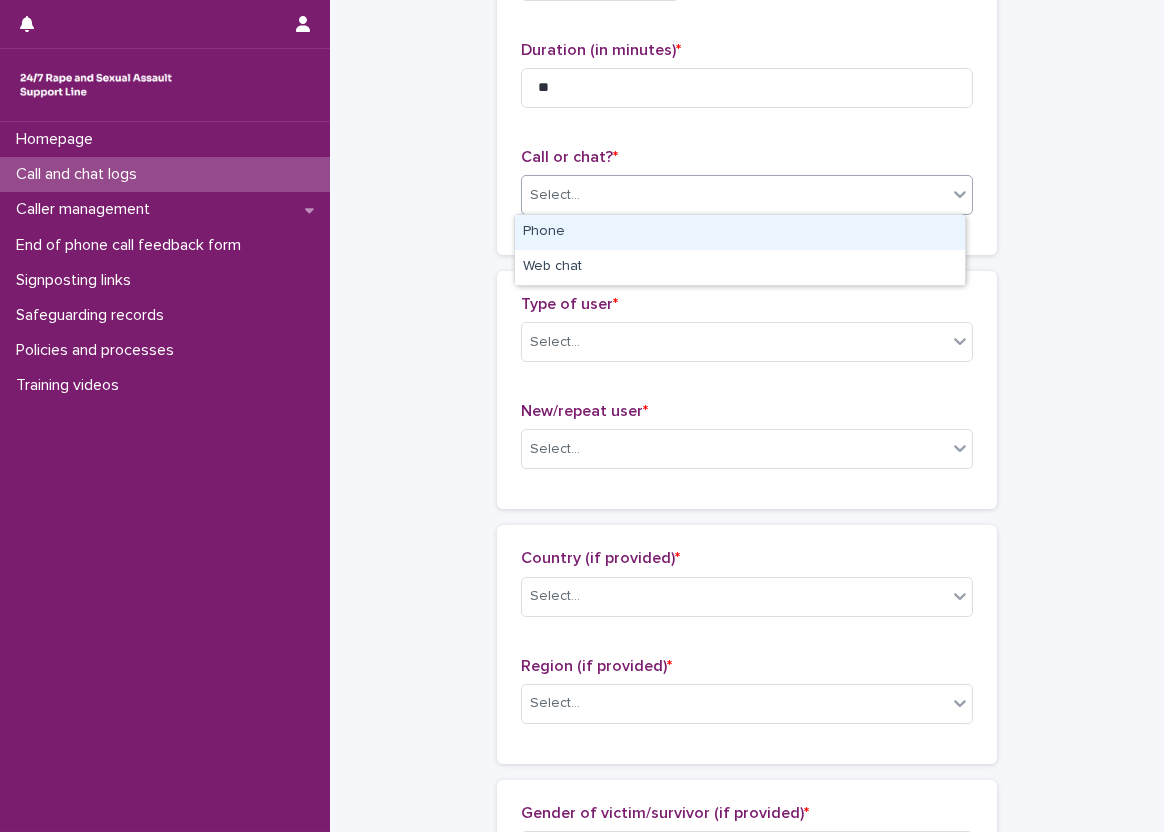 click on "Select..." at bounding box center (734, 195) 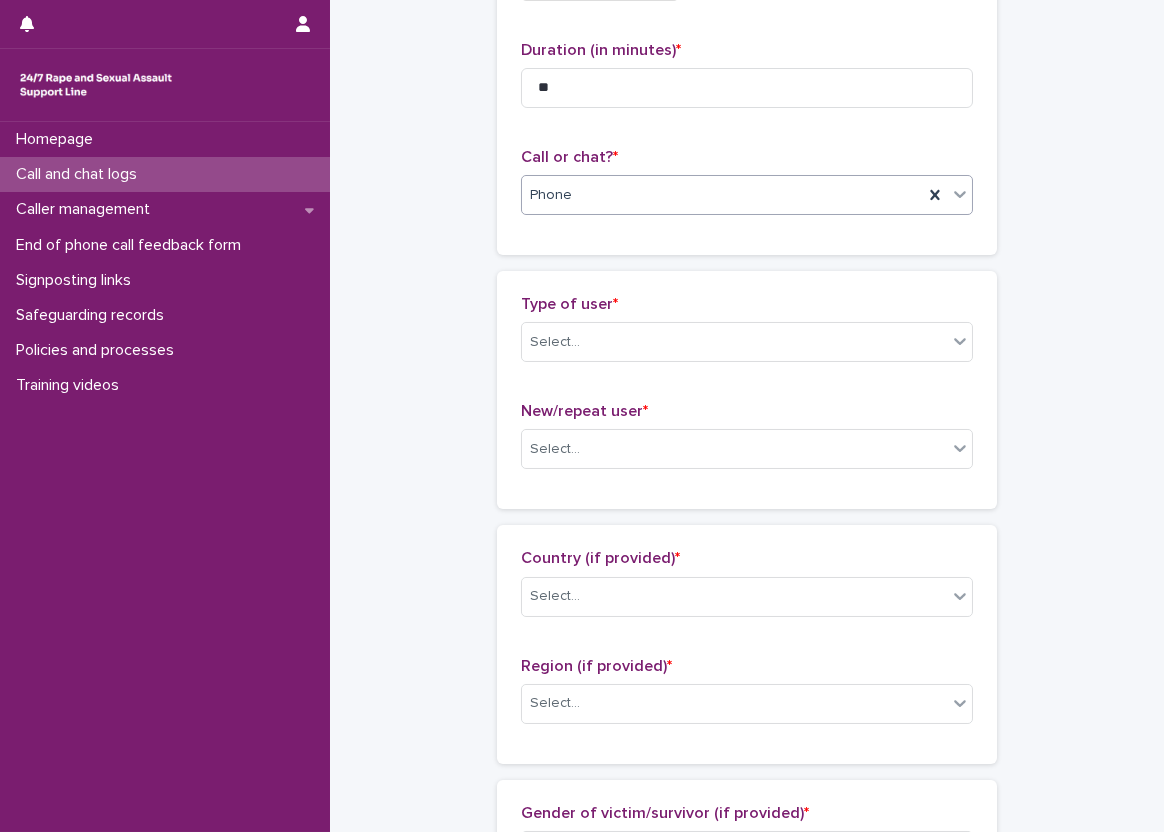 click on "Phone" at bounding box center (722, 195) 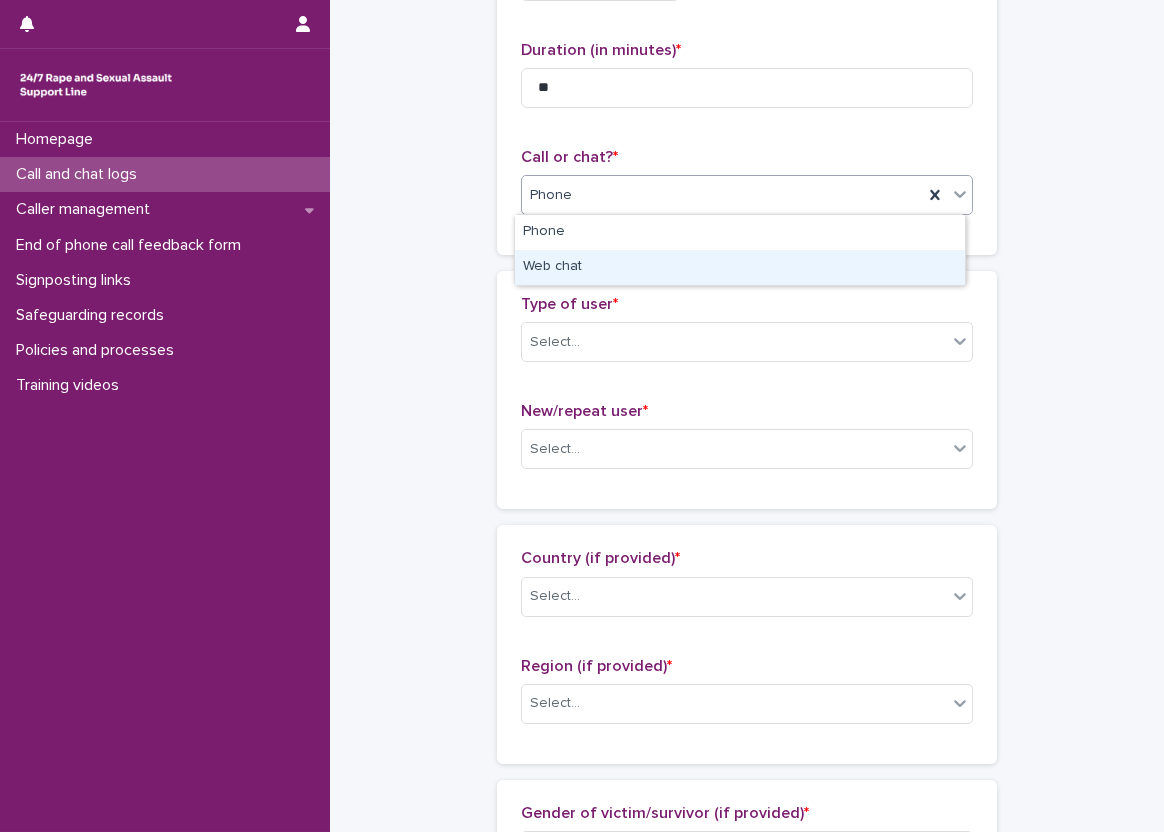 click on "Web chat" at bounding box center (740, 267) 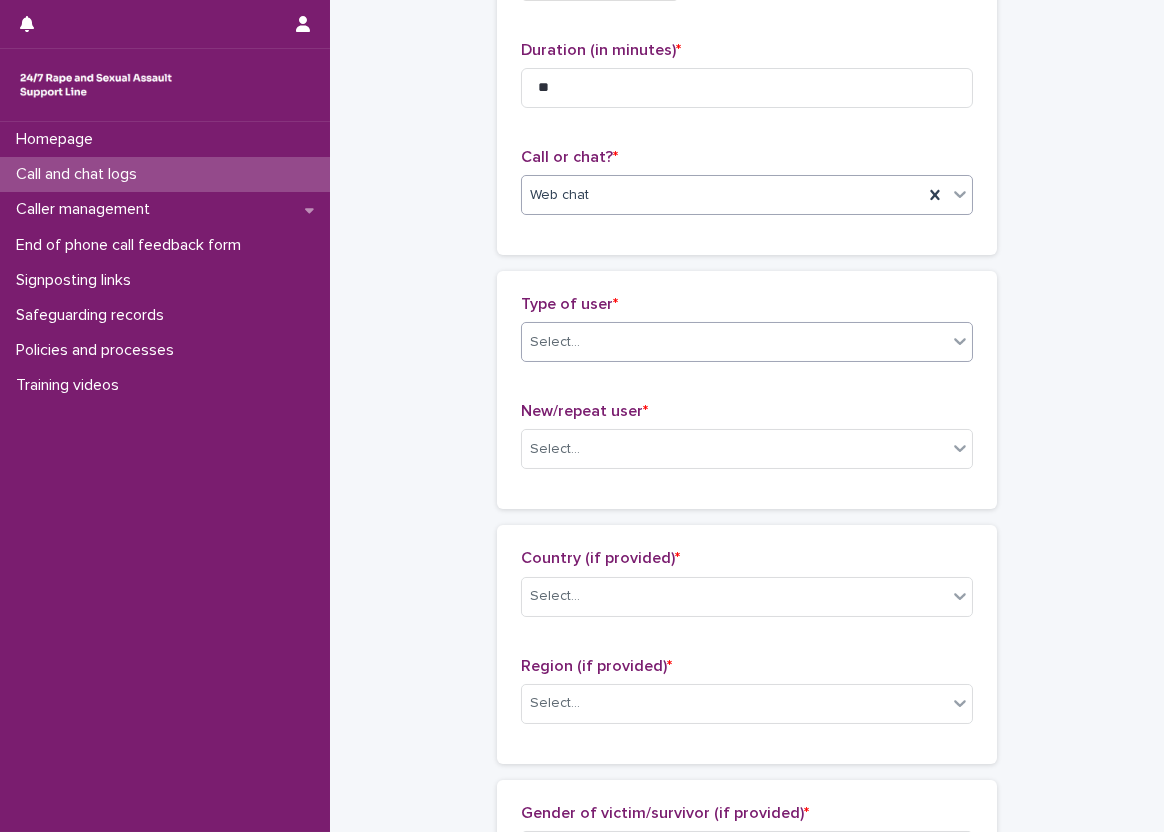 click on "Select..." at bounding box center (734, 342) 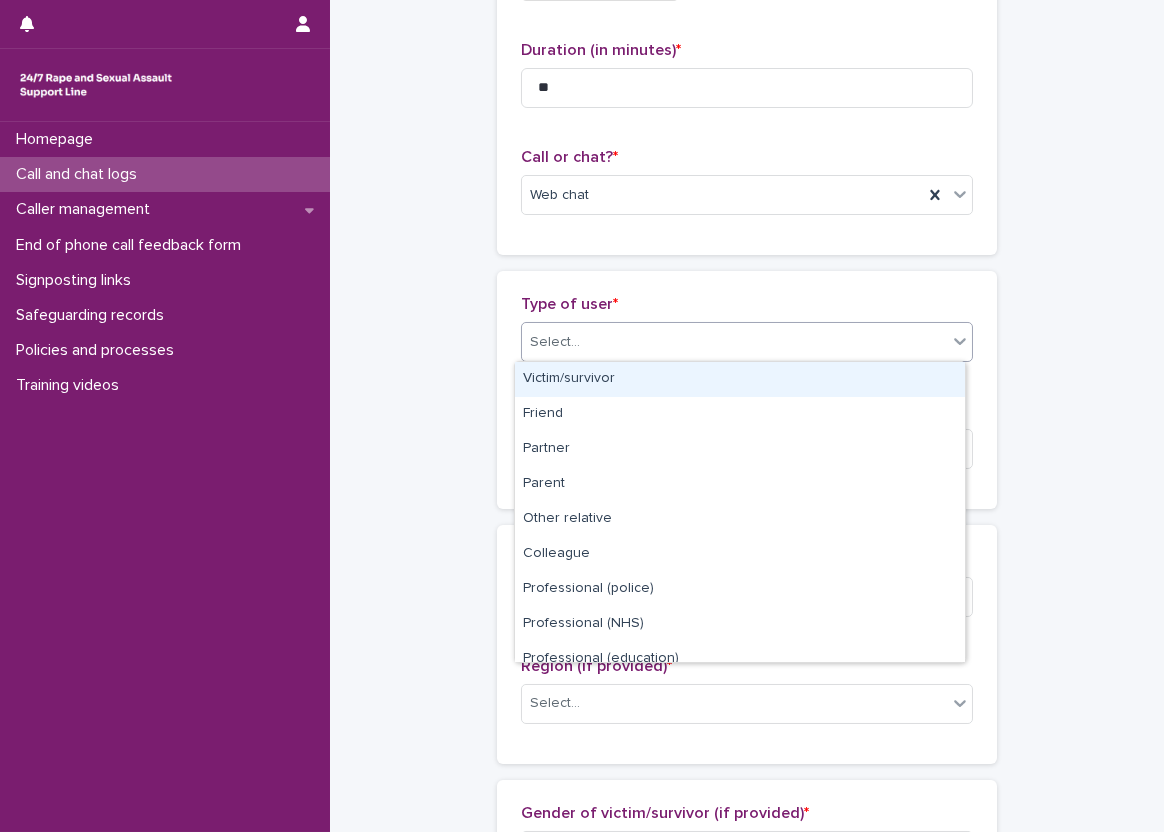 click on "Victim/survivor" at bounding box center [740, 379] 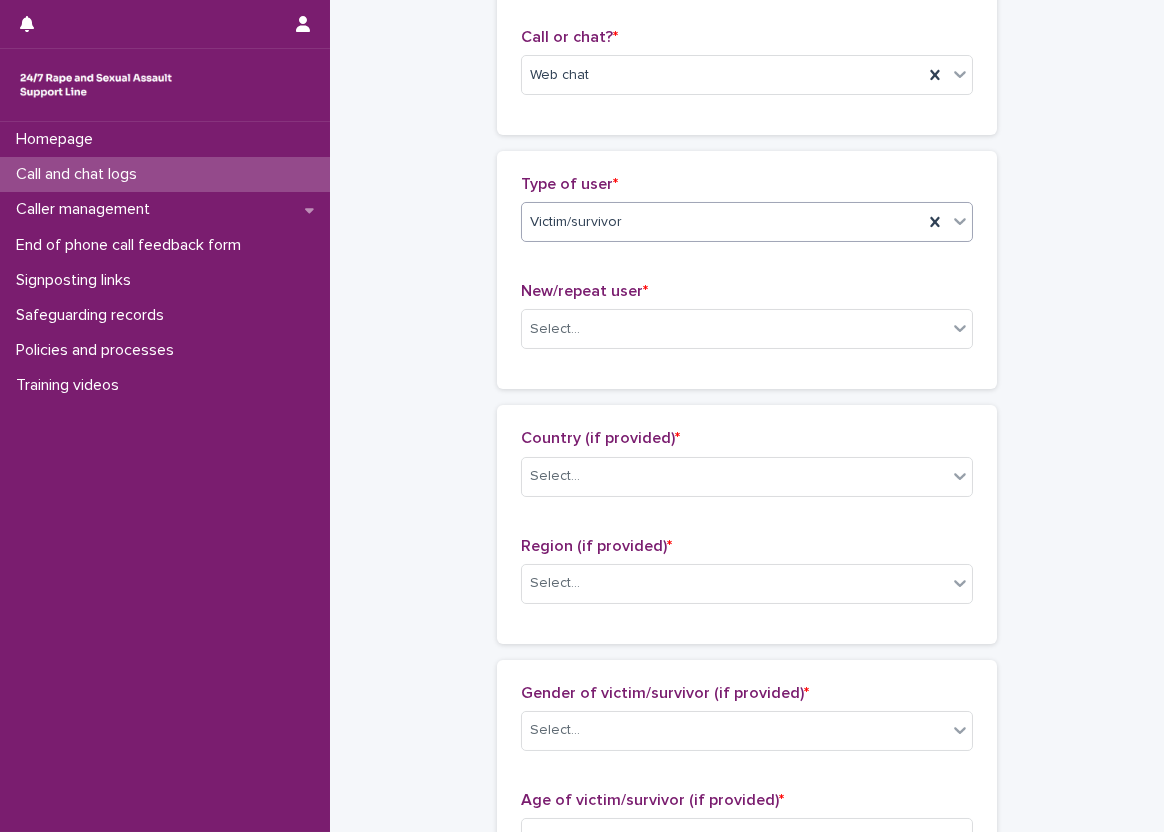 scroll, scrollTop: 500, scrollLeft: 0, axis: vertical 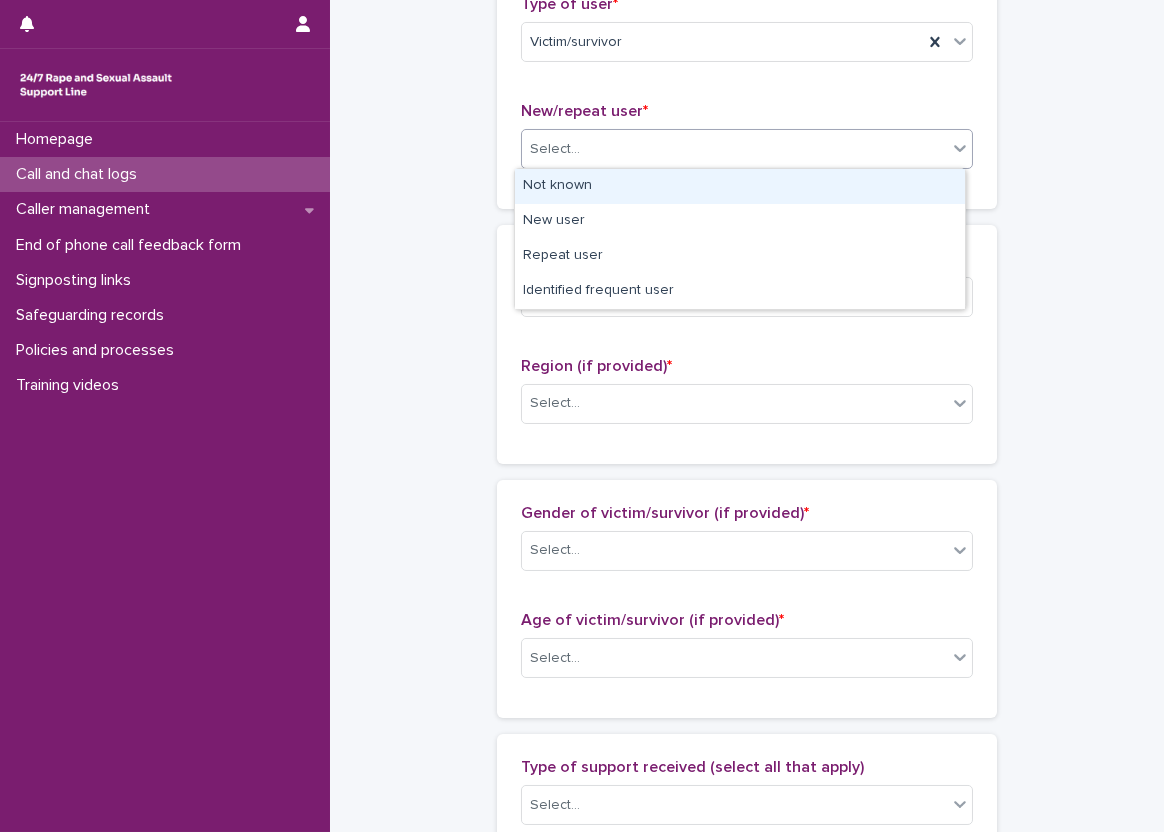 click on "Select..." at bounding box center (747, 149) 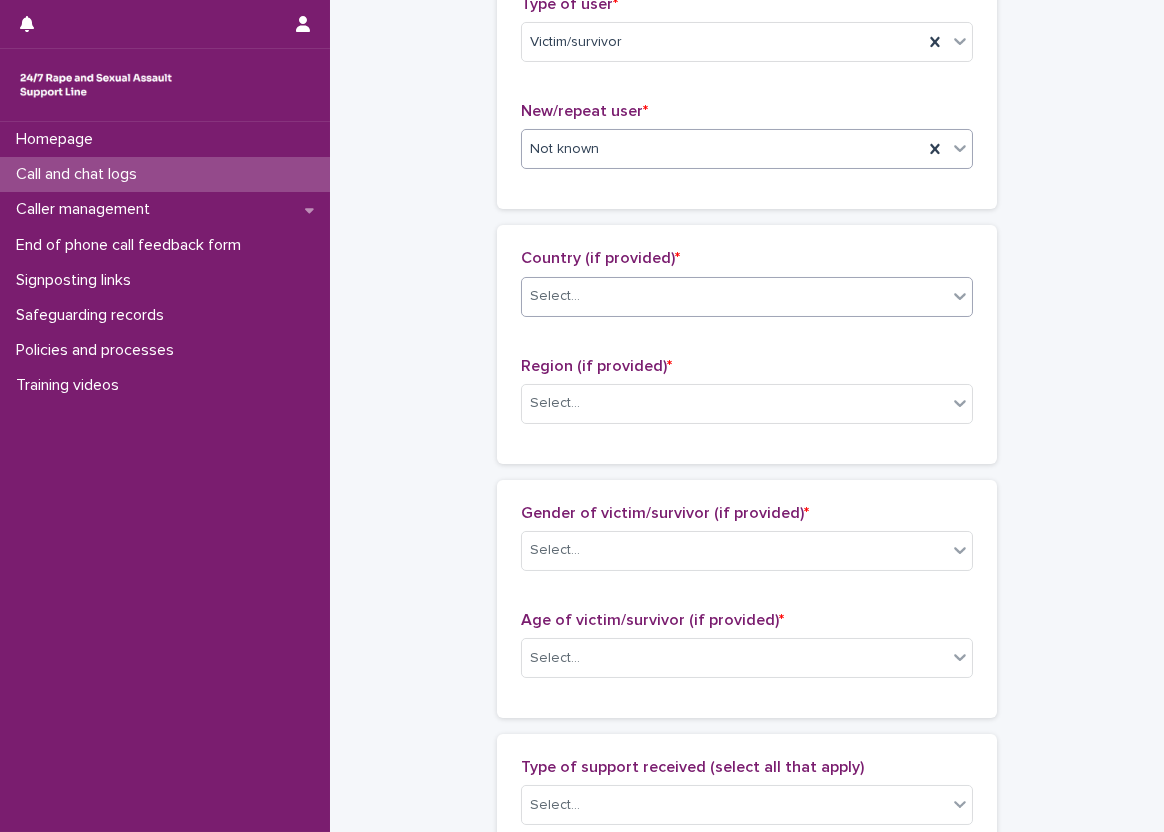 click on "Select..." at bounding box center [747, 297] 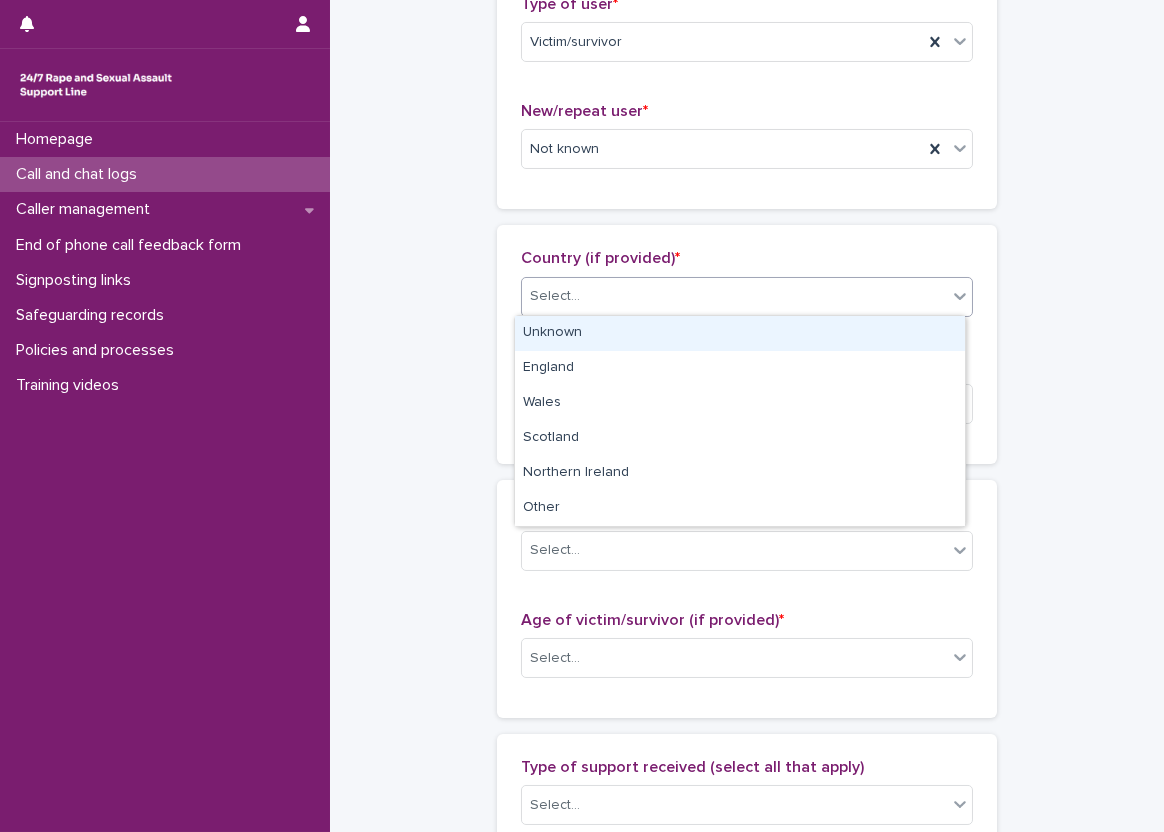 click on "Unknown" at bounding box center (740, 333) 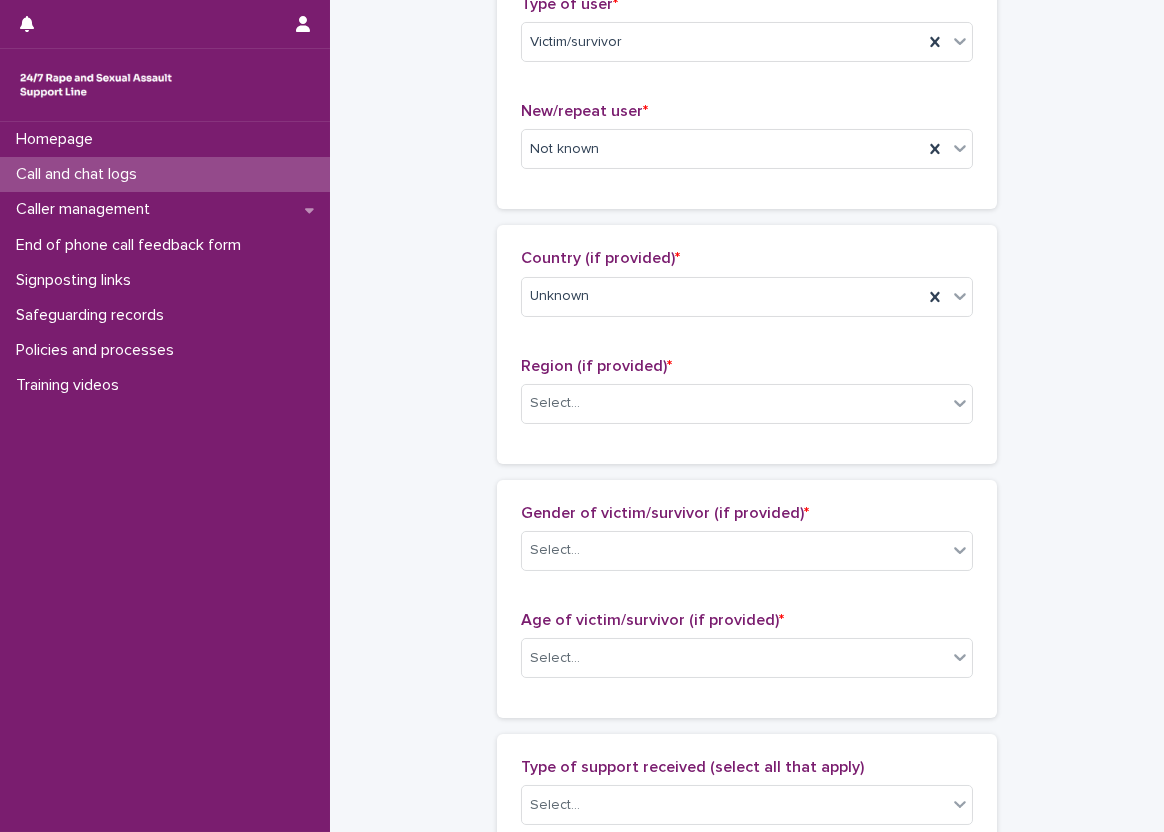 click on "Country (if provided) * Unknown Region (if provided) * Select..." at bounding box center [747, 344] 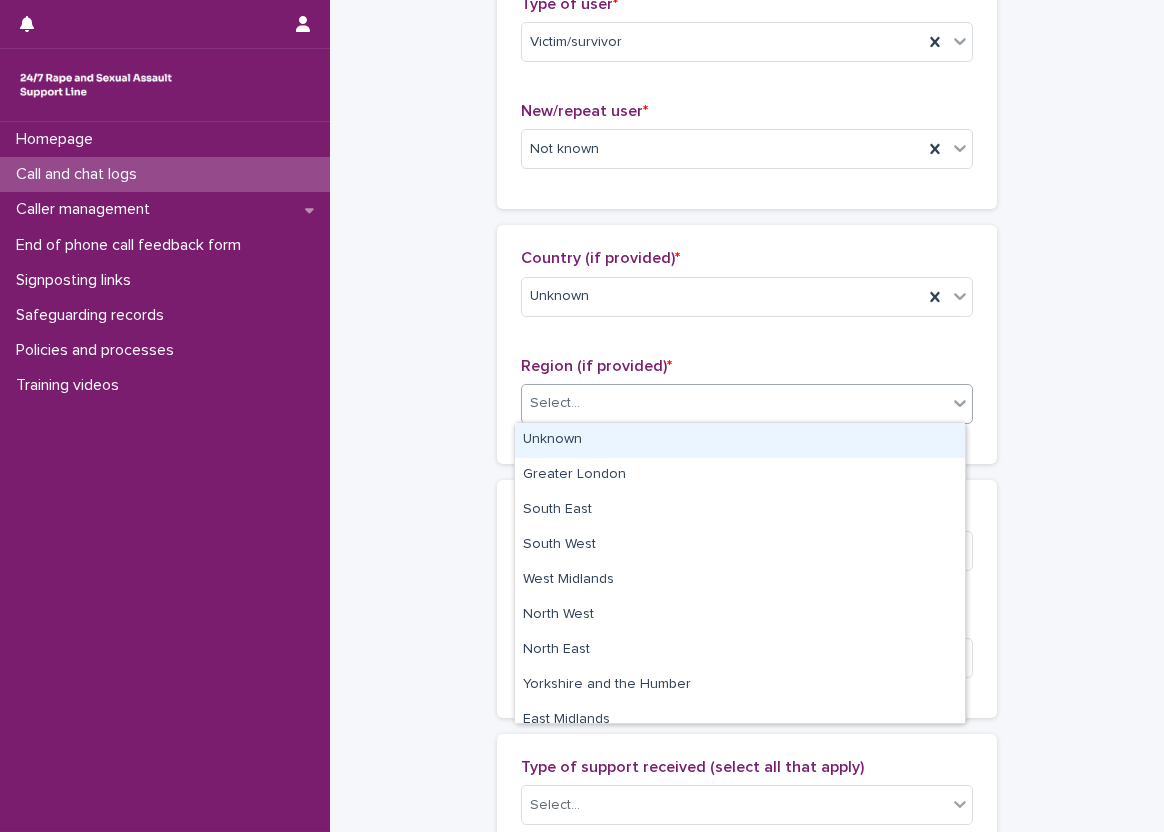 click on "Select..." at bounding box center [734, 403] 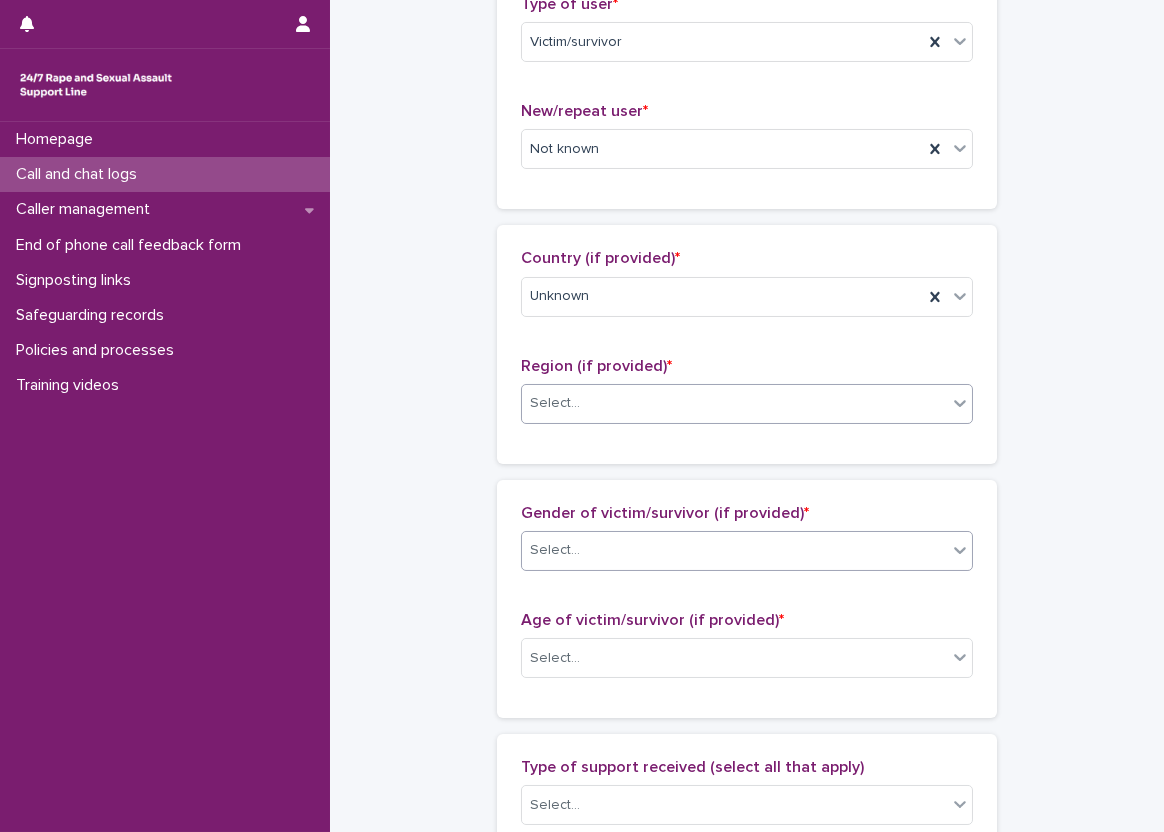 click on "Select..." at bounding box center [734, 550] 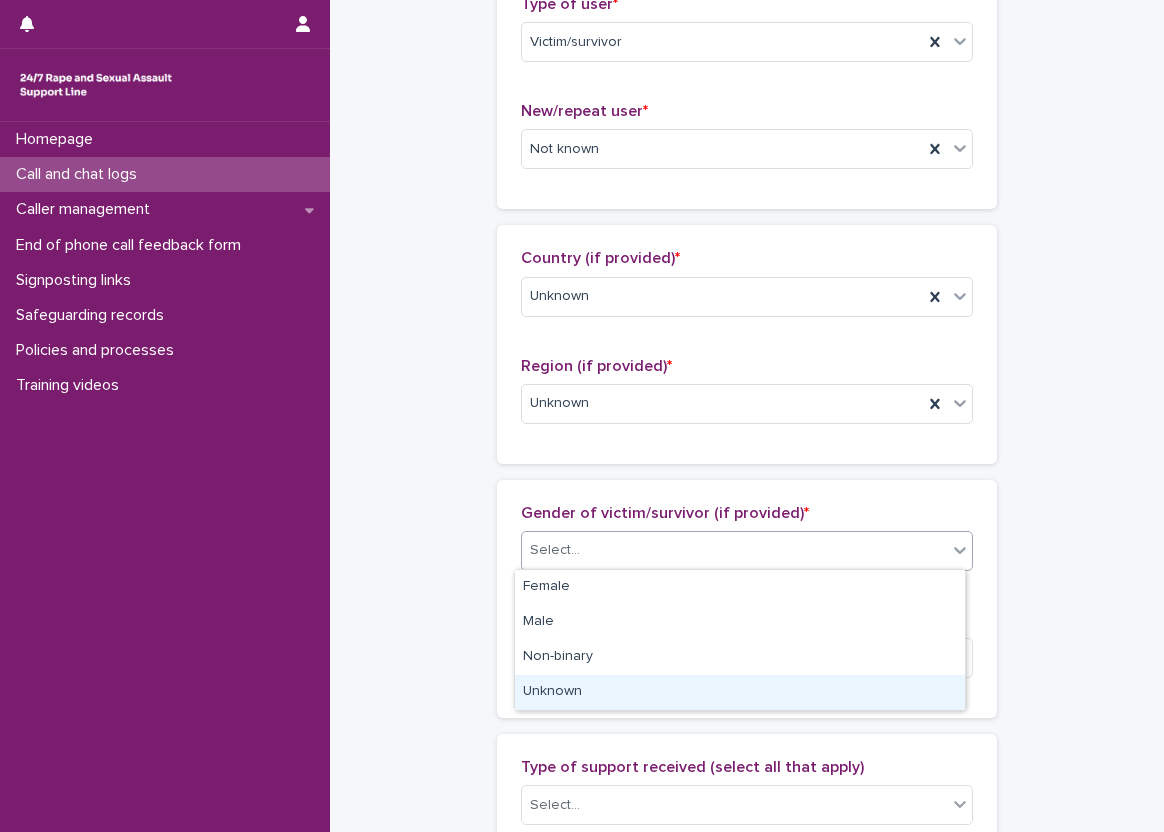 click on "Unknown" at bounding box center [740, 692] 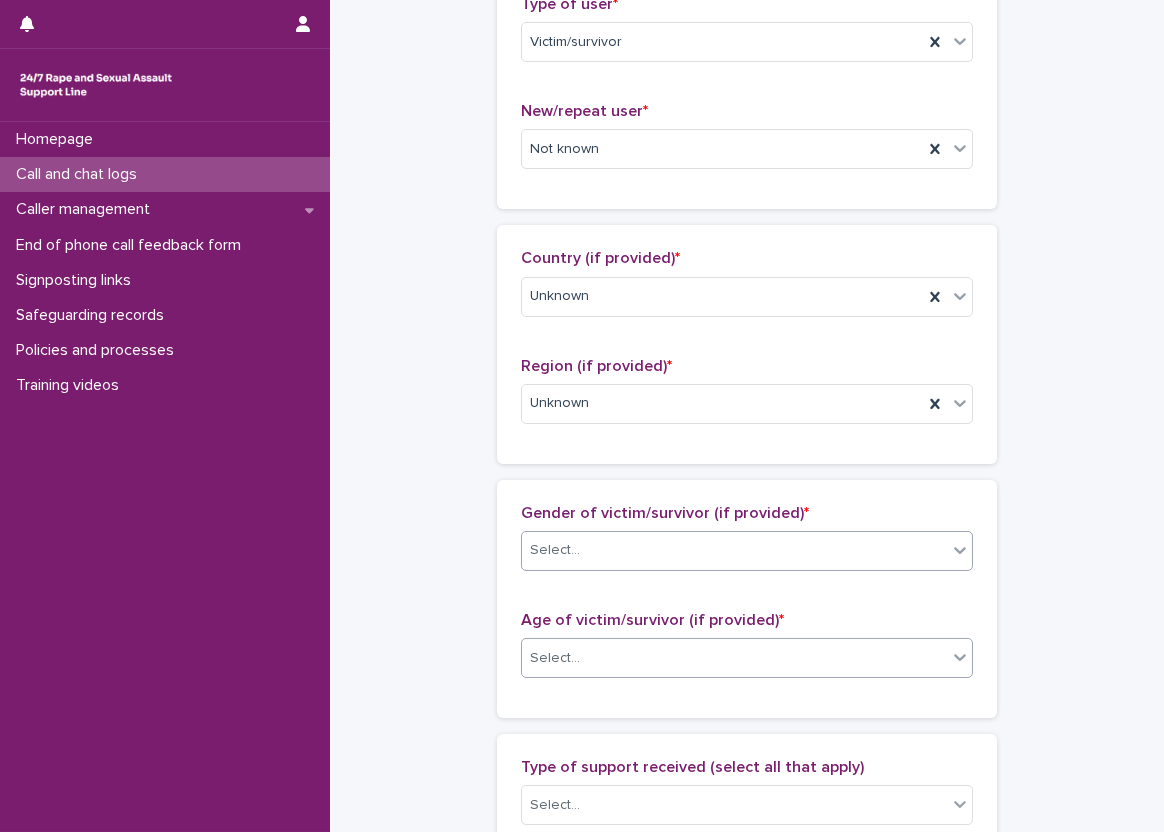 click on "Select..." at bounding box center (734, 658) 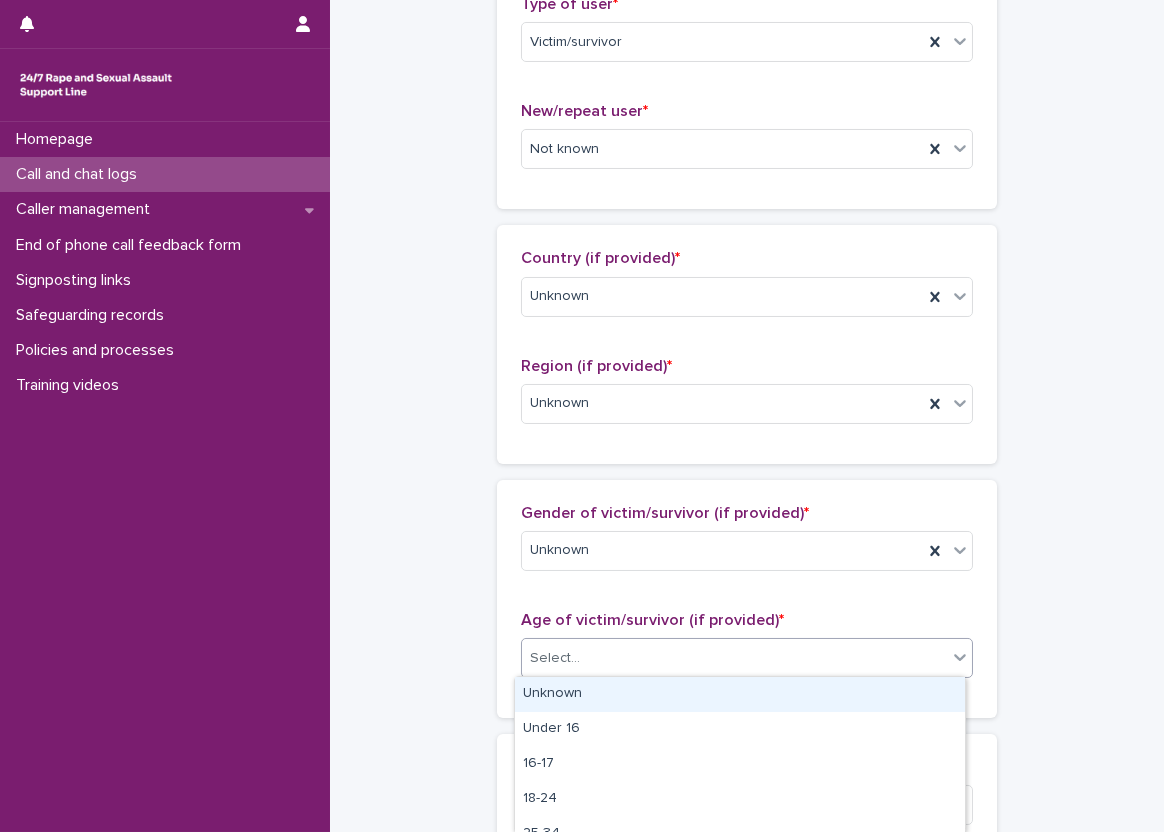 click on "Unknown" at bounding box center [740, 694] 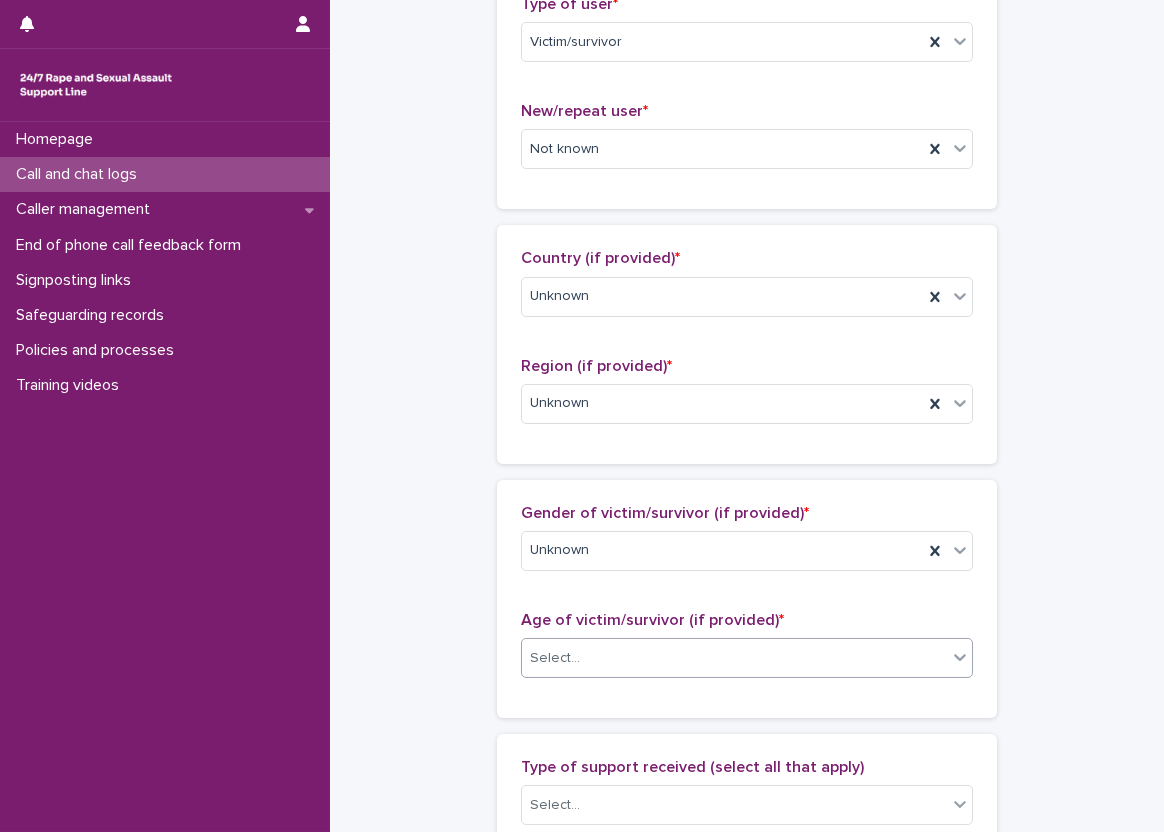 click on "**********" at bounding box center [747, 584] 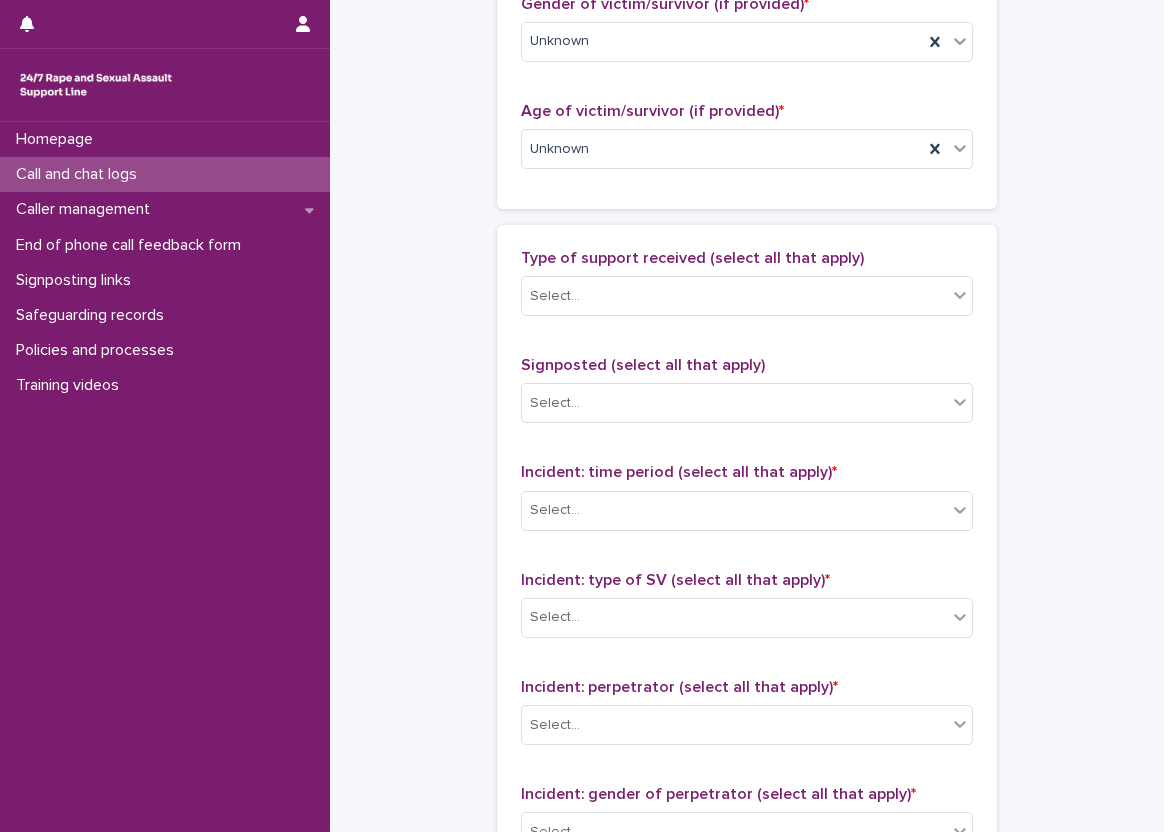 scroll, scrollTop: 1100, scrollLeft: 0, axis: vertical 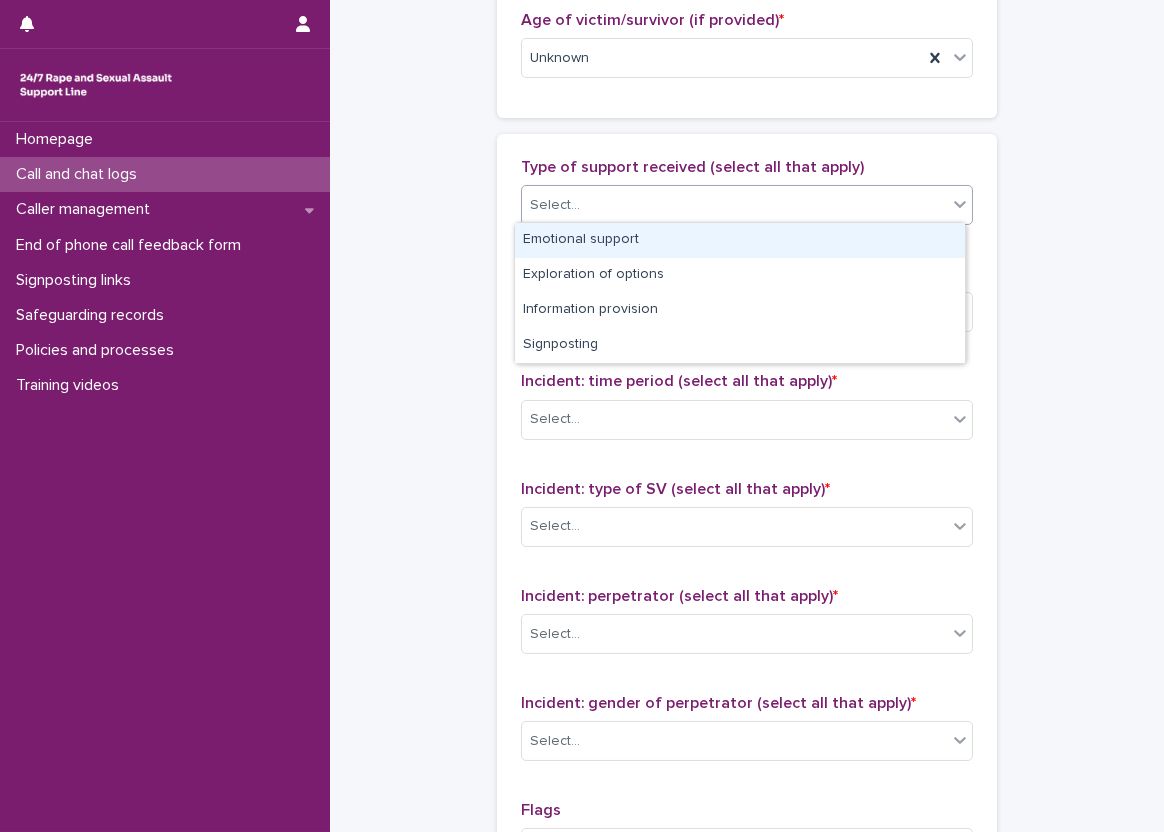 click on "Select..." at bounding box center [734, 205] 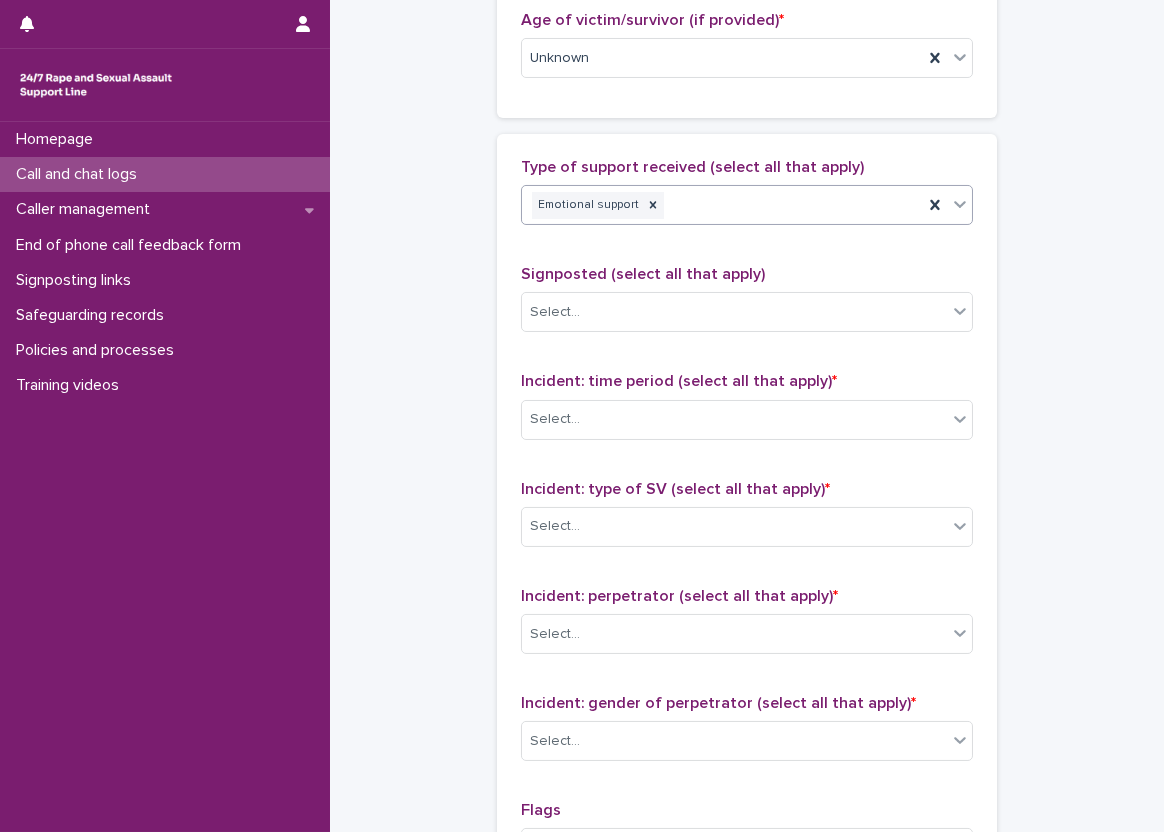 click on "Type of support received (select all that apply)   option Emotional support, selected.     0 results available. Select is focused ,type to refine list, press Down to open the menu,  press left to focus selected values Emotional support Signposted (select all that apply) Select... Incident: time period (select all that apply) * Select... Incident: type of SV (select all that apply) * Select... Incident: perpetrator (select all that apply) * Select... Incident: gender of perpetrator (select all that apply) * Select... Flags Select... Comments" at bounding box center [747, 576] 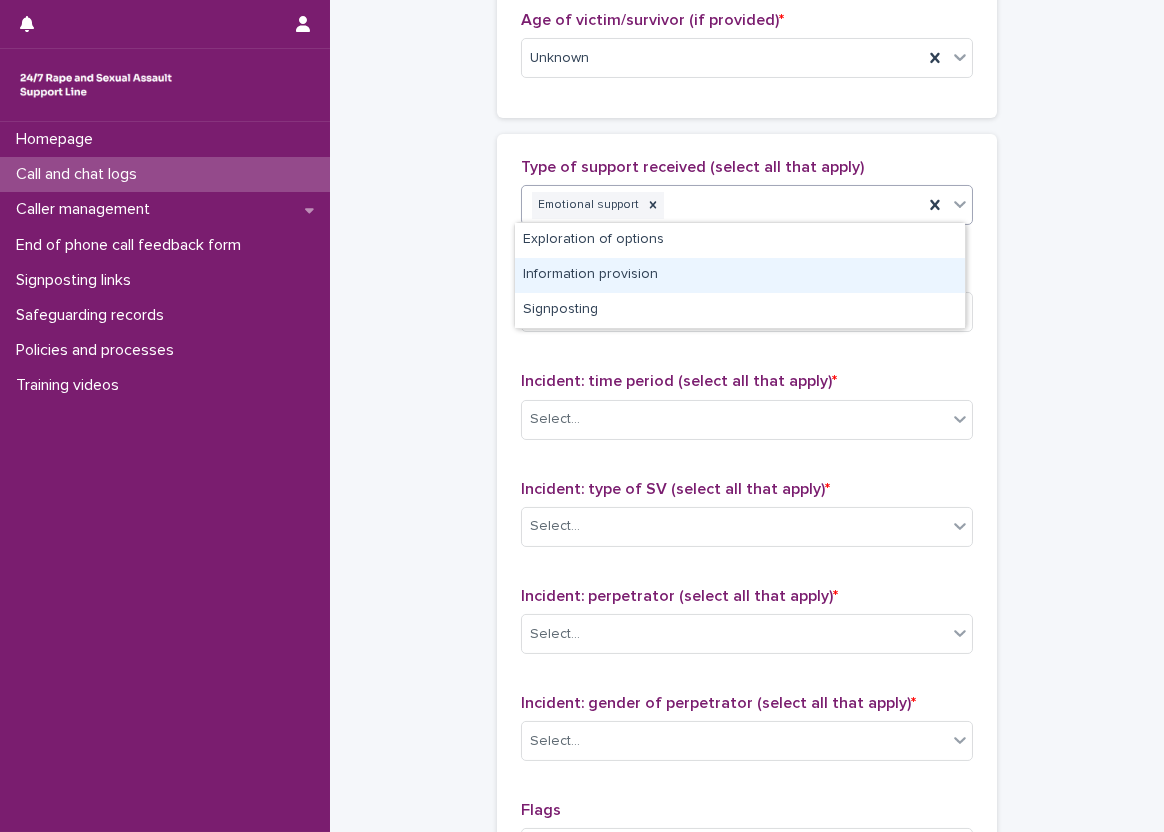 click on "Information provision" at bounding box center (740, 275) 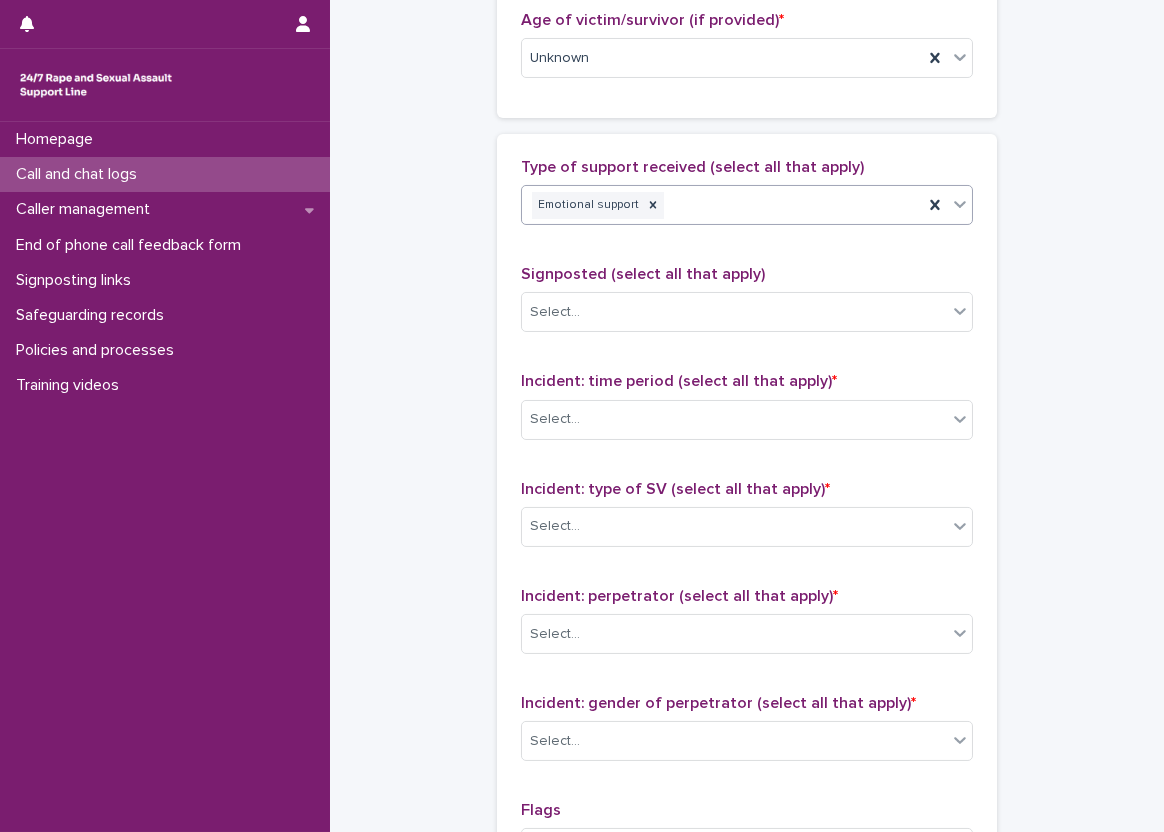 click on "Emotional support" at bounding box center [722, 205] 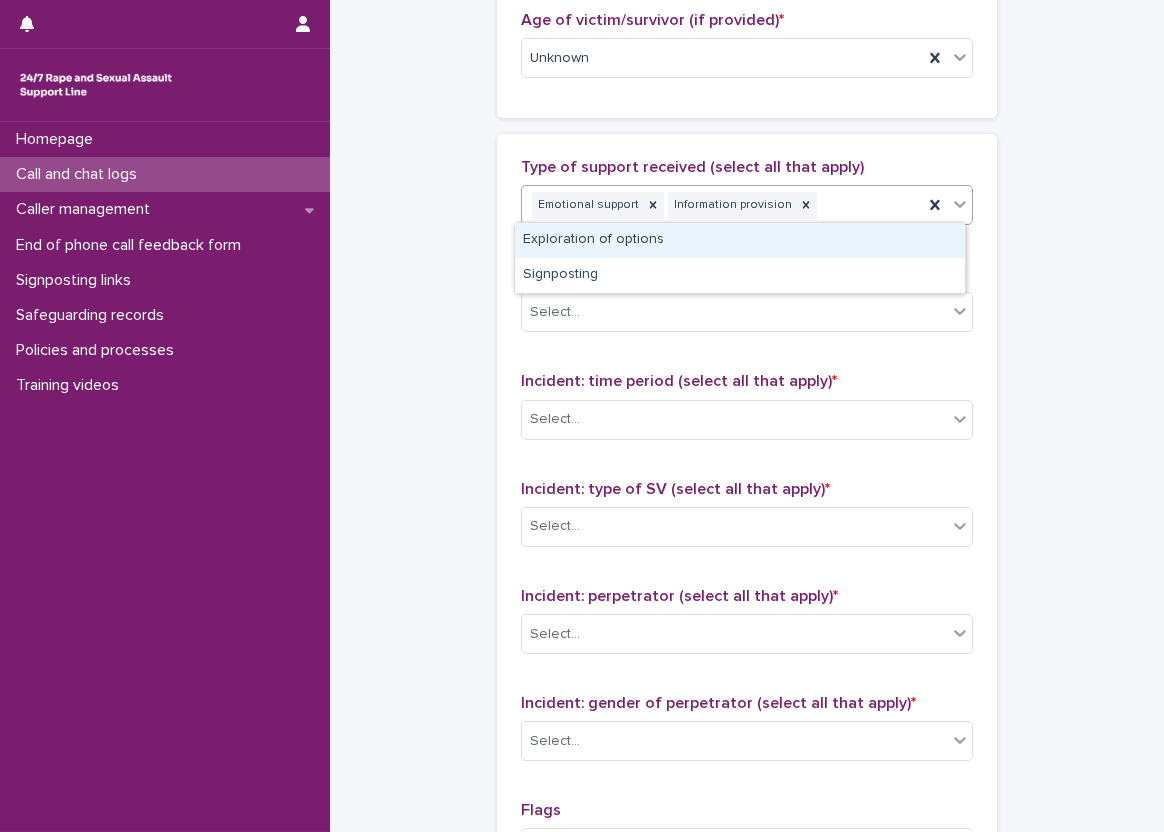 click on "Exploration of options" at bounding box center (740, 240) 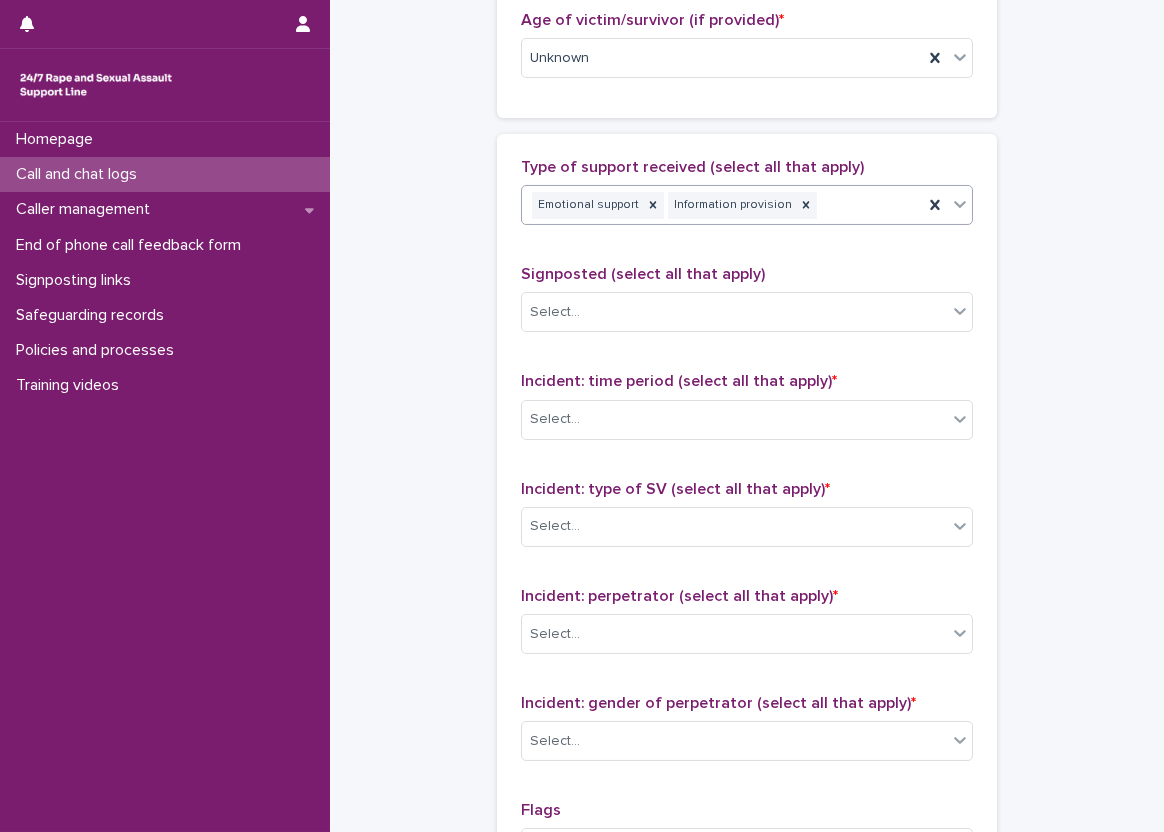 click on "Type of support received (select all that apply)   option Exploration of options, selected.     0 results available. Select is focused ,type to refine list, press Down to open the menu,  press left to focus selected values Emotional support Information provision Signposted (select all that apply) Select... Incident: time period (select all that apply) * Select... Incident: type of SV (select all that apply) * Select... Incident: perpetrator (select all that apply) * Select... Incident: gender of perpetrator (select all that apply) * Select... Flags Select... Comments" at bounding box center [747, 576] 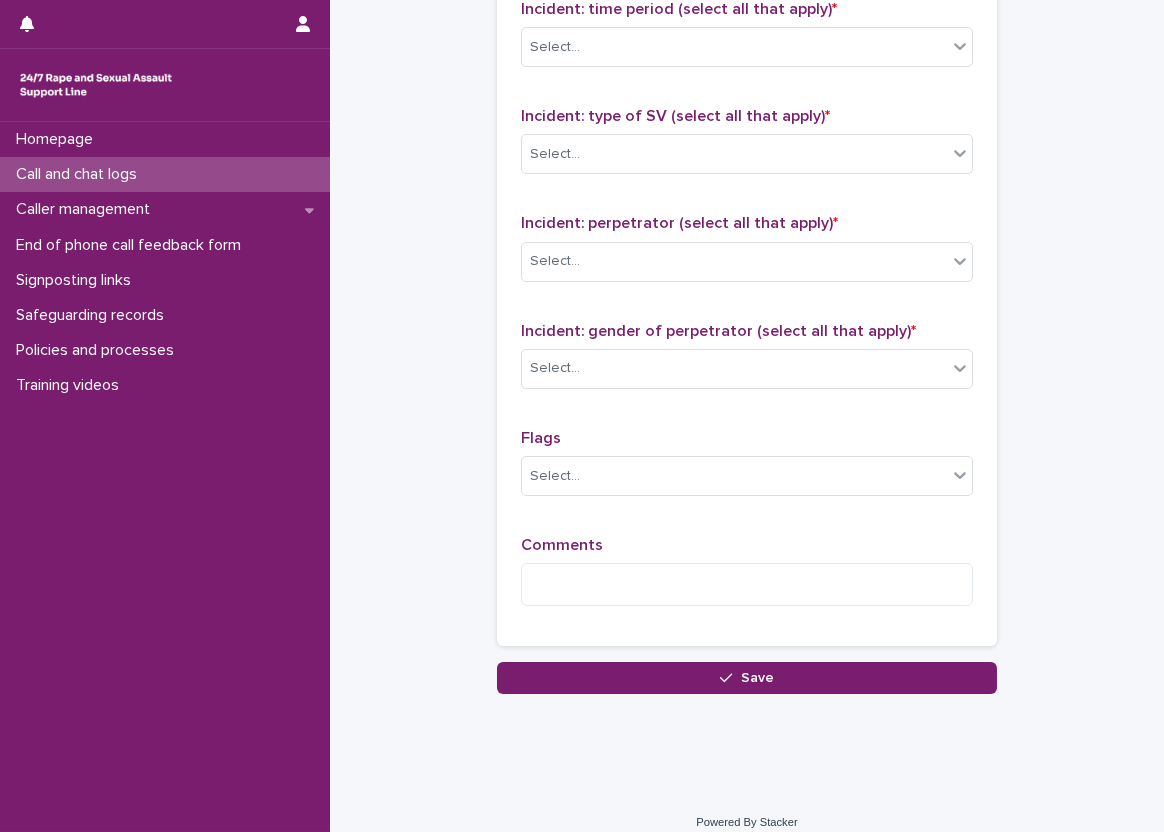 scroll, scrollTop: 1400, scrollLeft: 0, axis: vertical 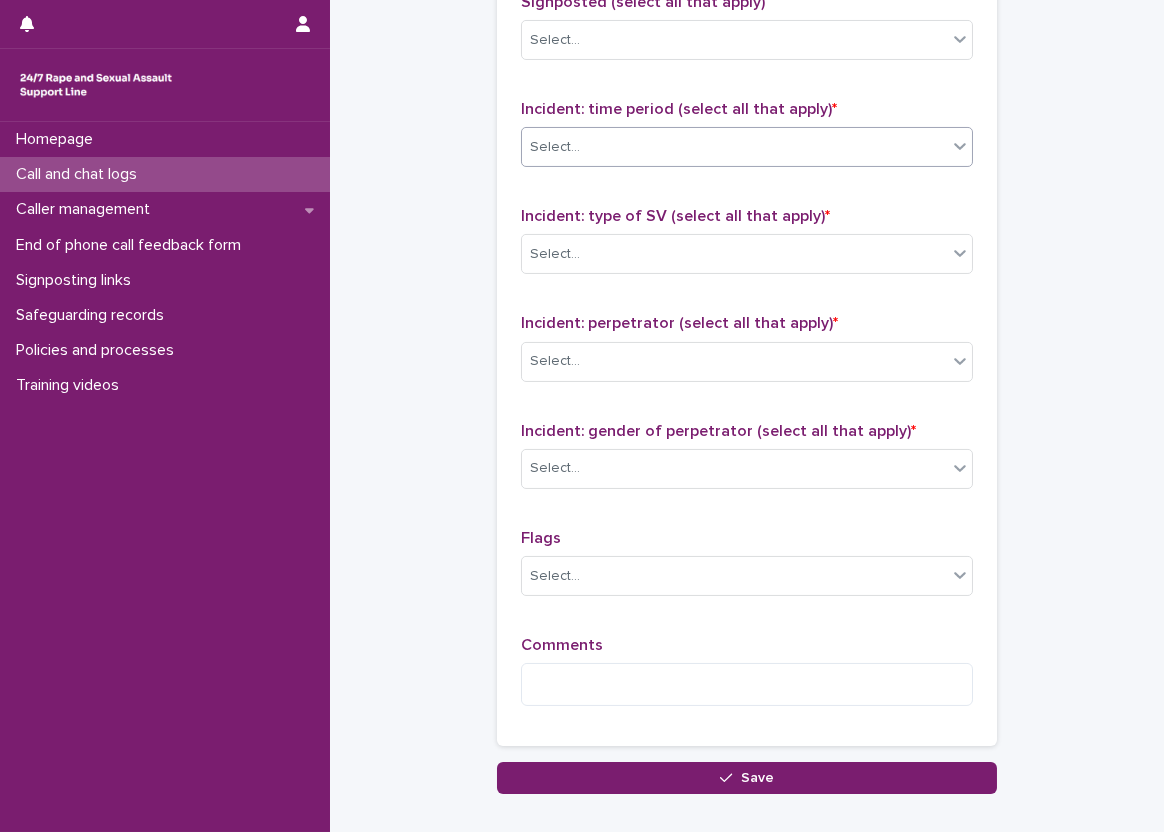 click on "Select..." at bounding box center (734, 147) 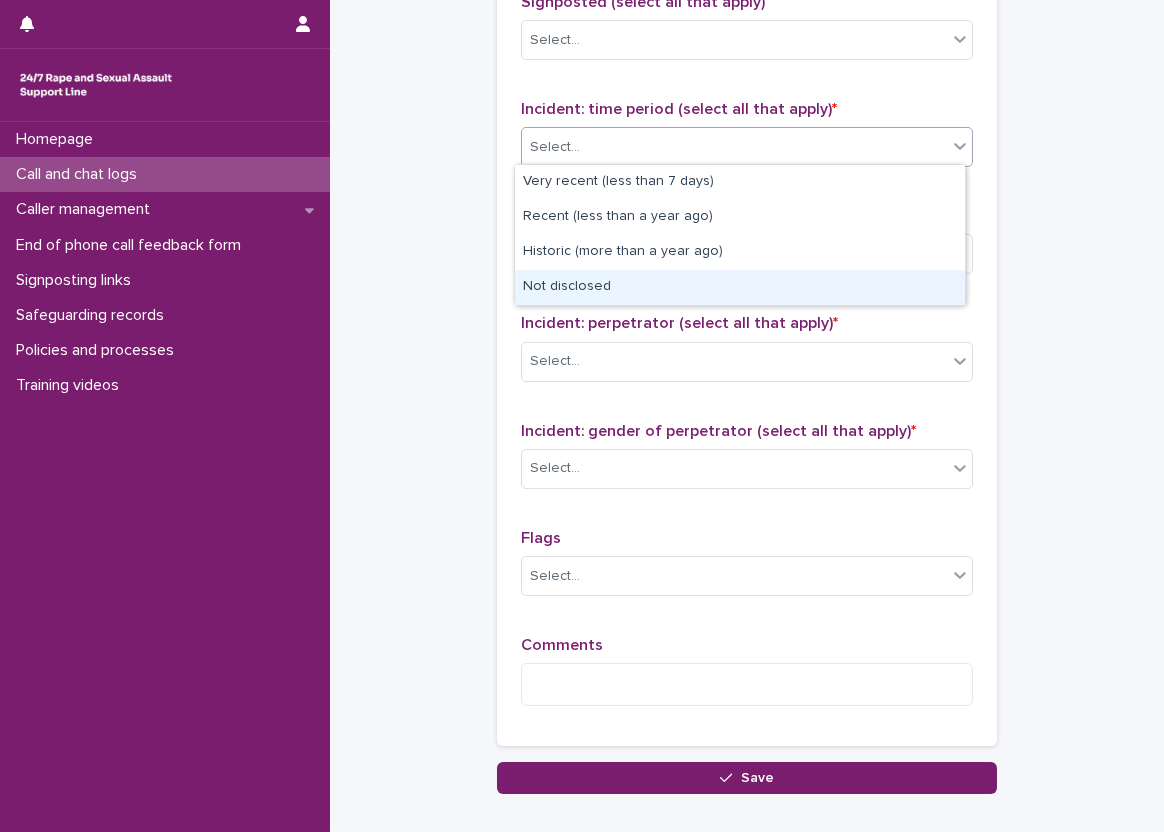 click on "Not disclosed" at bounding box center (740, 287) 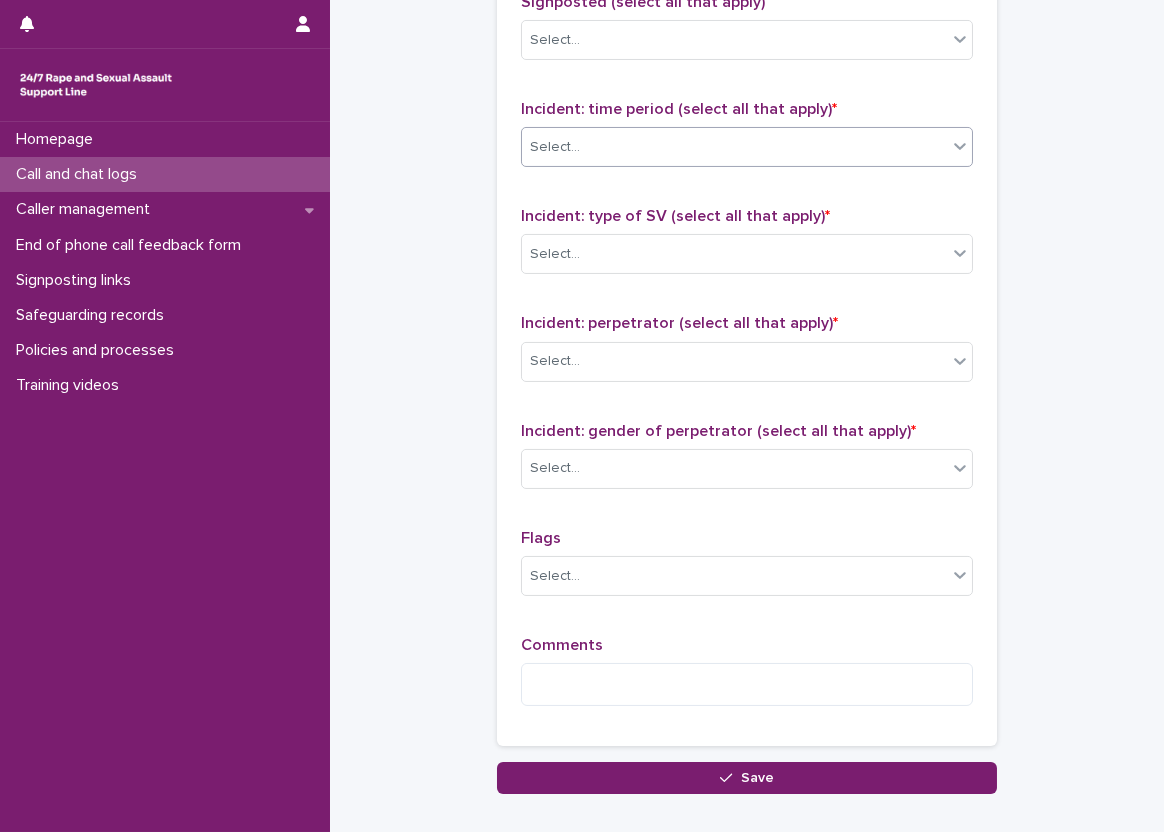 click on "Incident: type of SV (select all that apply) * Select..." at bounding box center [747, 248] 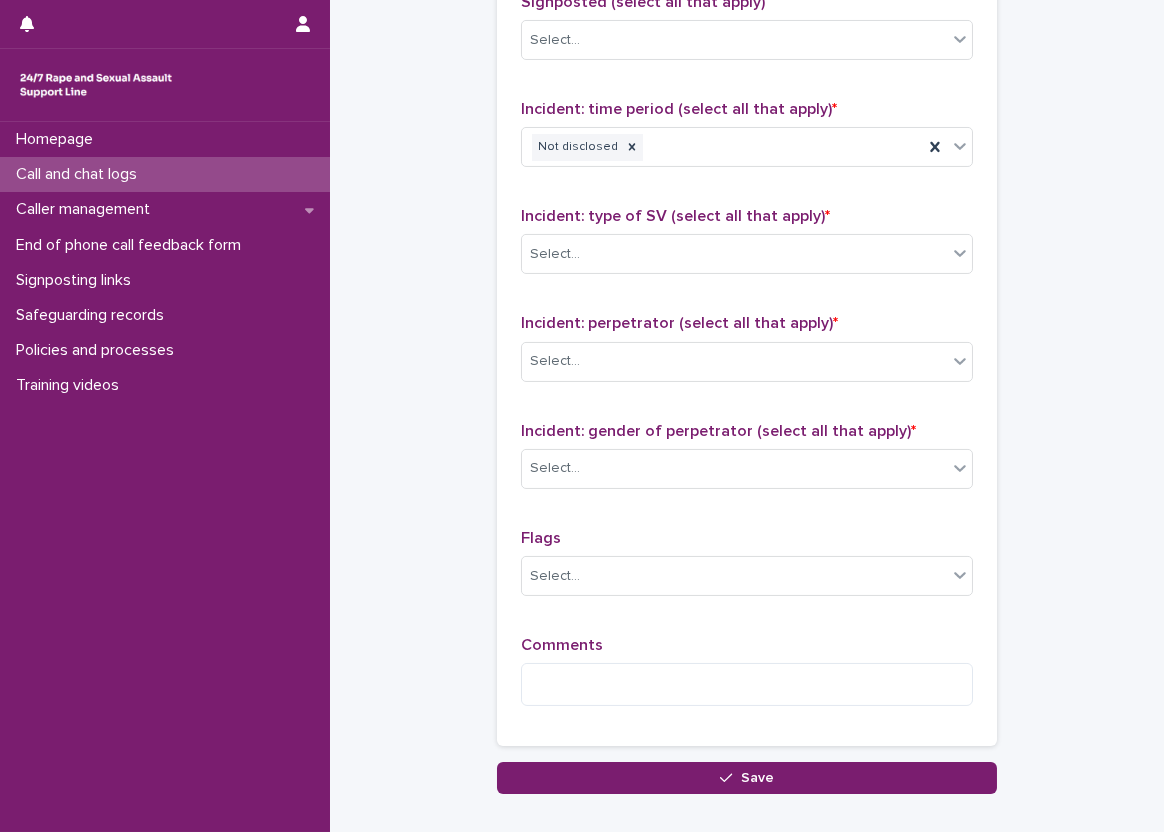 click on "Incident: type of SV (select all that apply) * Select..." at bounding box center (747, 248) 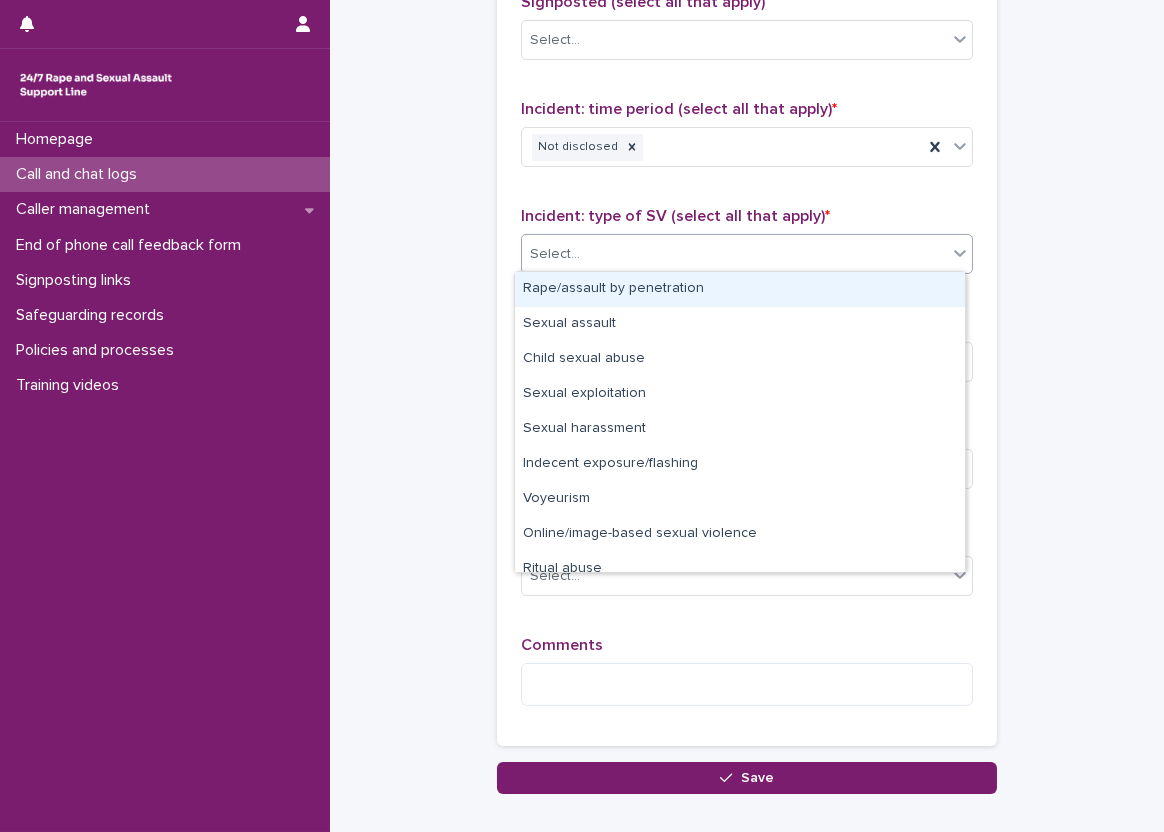 click on "Select..." at bounding box center (734, 254) 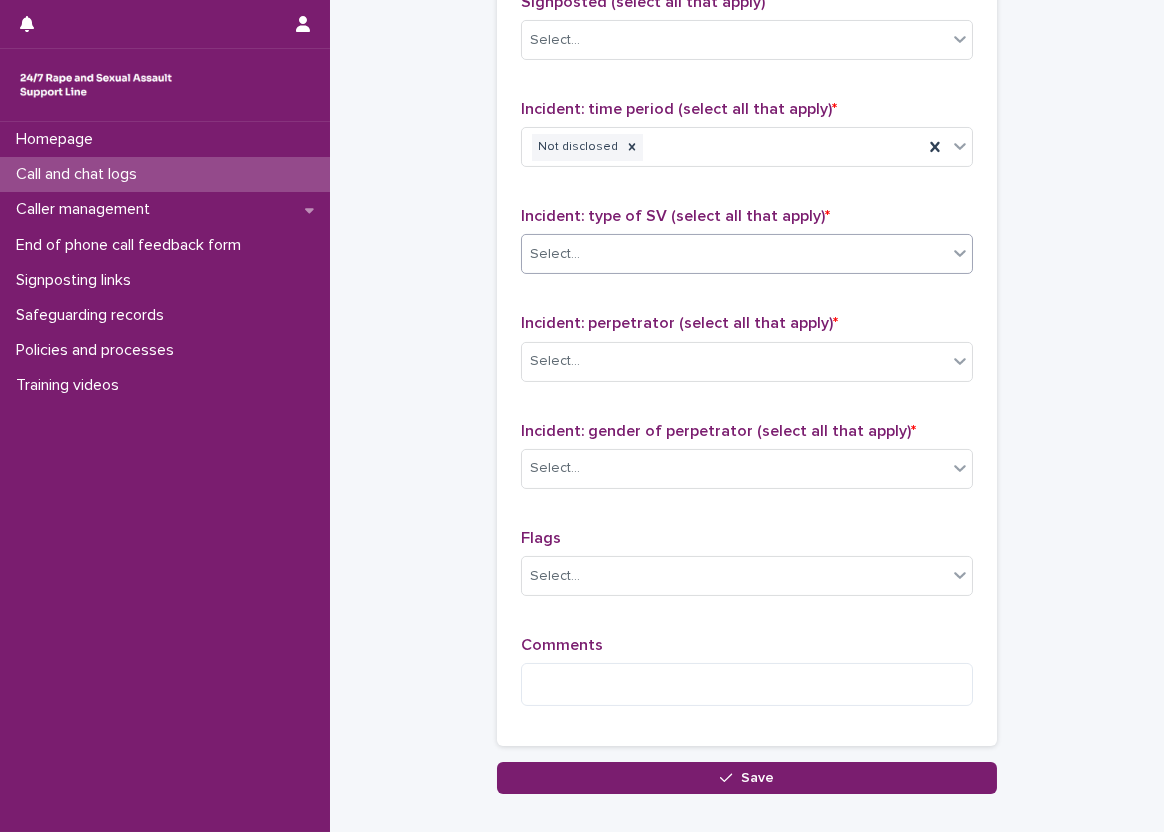 click on "Incident: perpetrator (select all that apply) * Select..." at bounding box center (747, 355) 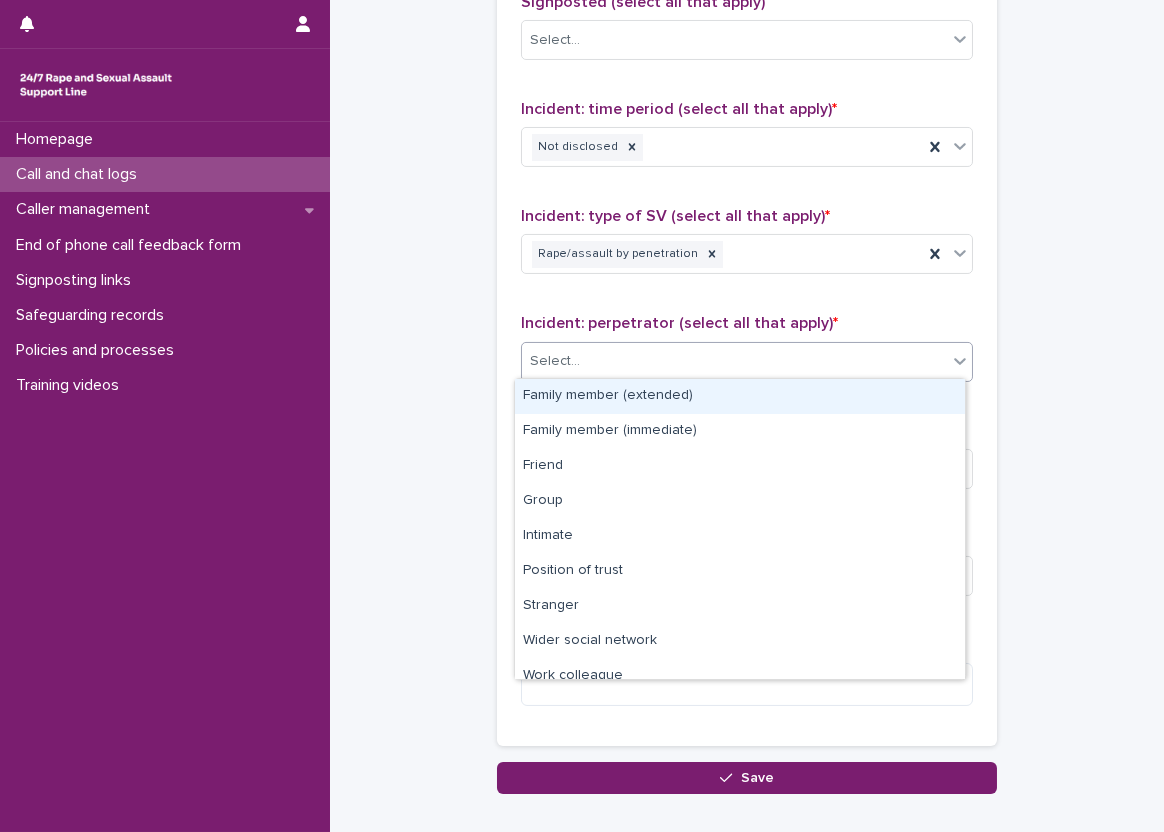 click on "Select..." at bounding box center [734, 361] 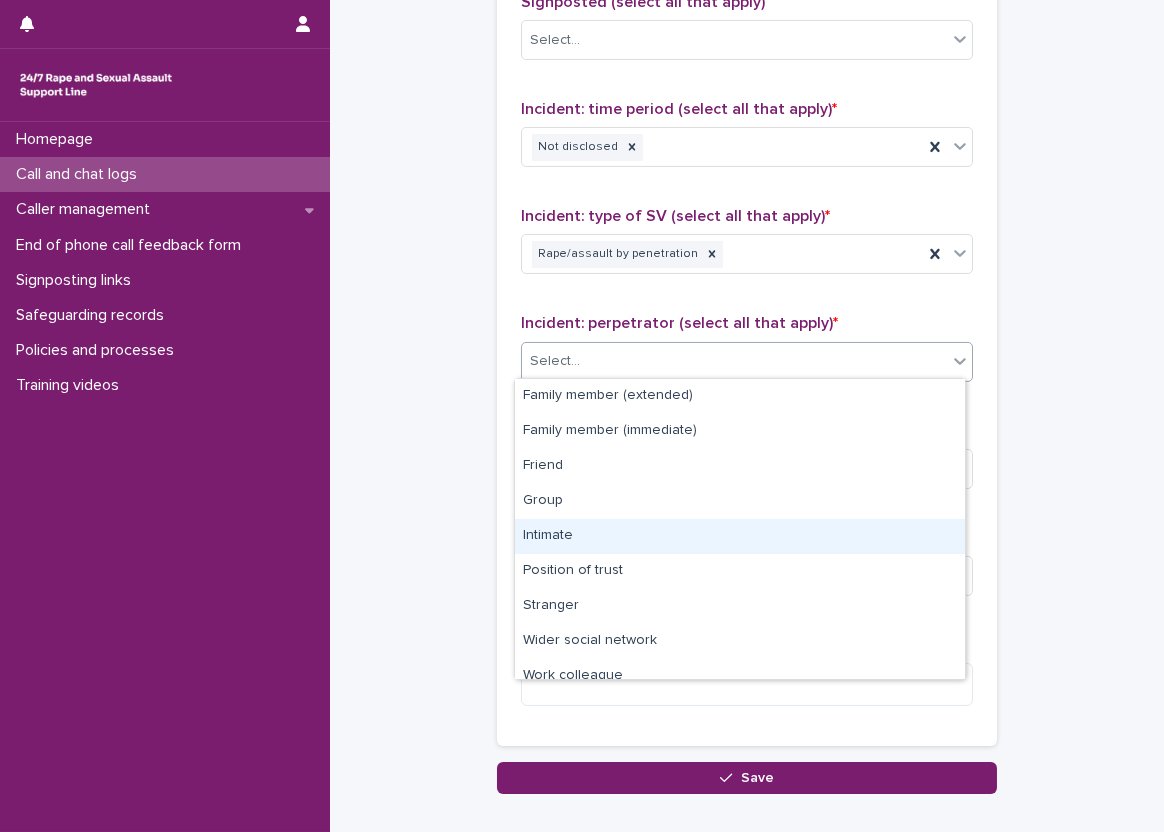 click on "Intimate" at bounding box center (740, 536) 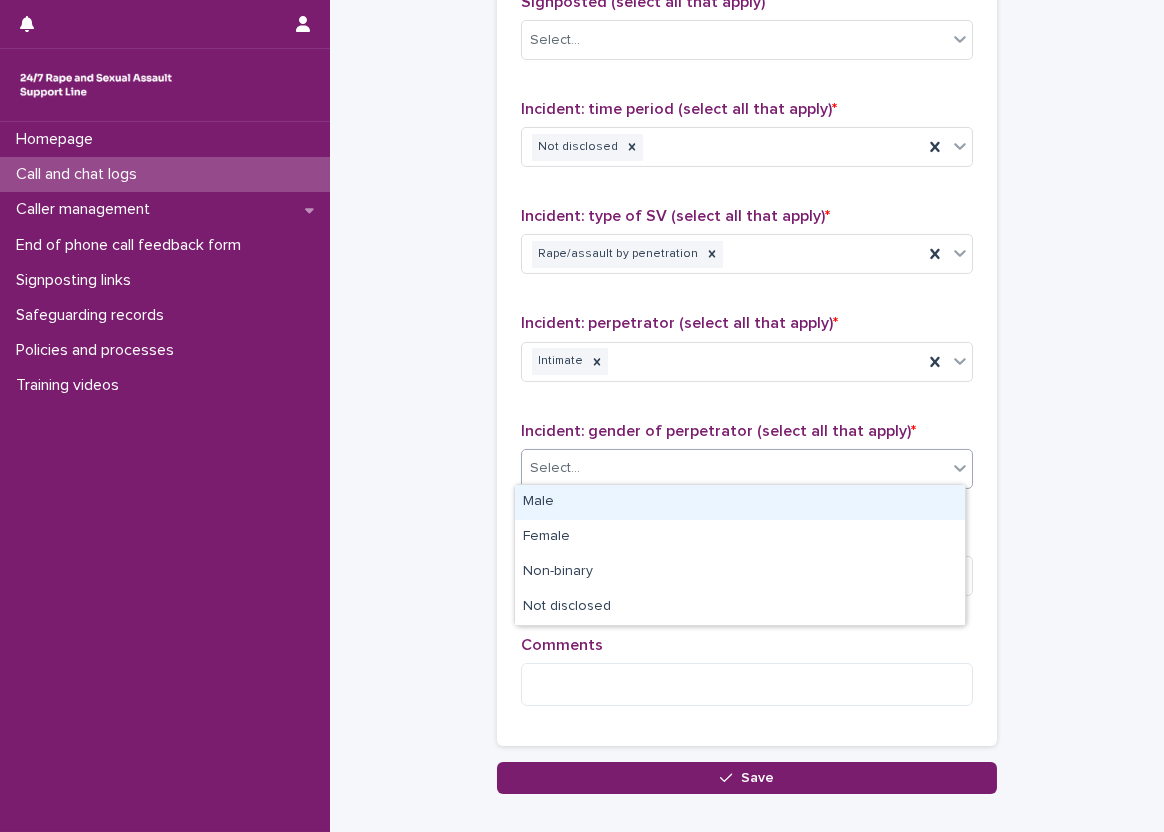 click on "Select..." at bounding box center [734, 468] 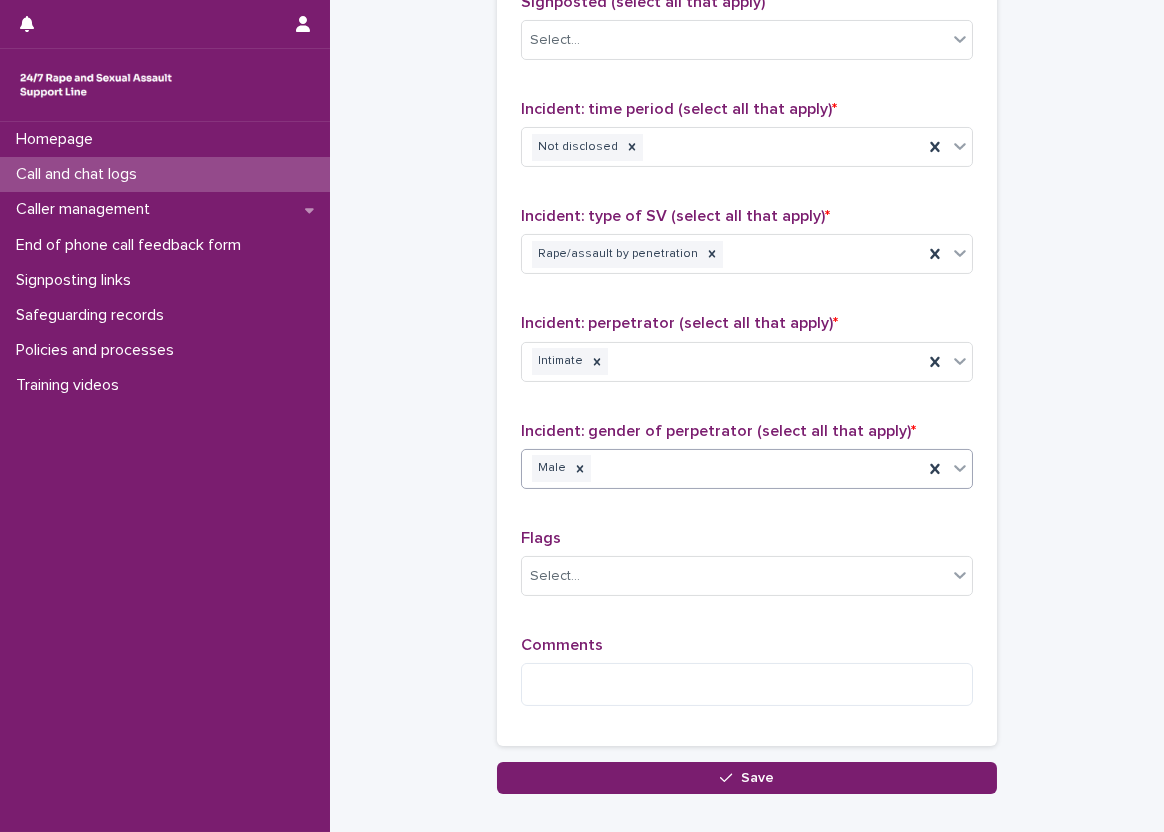 click on "Comments" at bounding box center [747, 679] 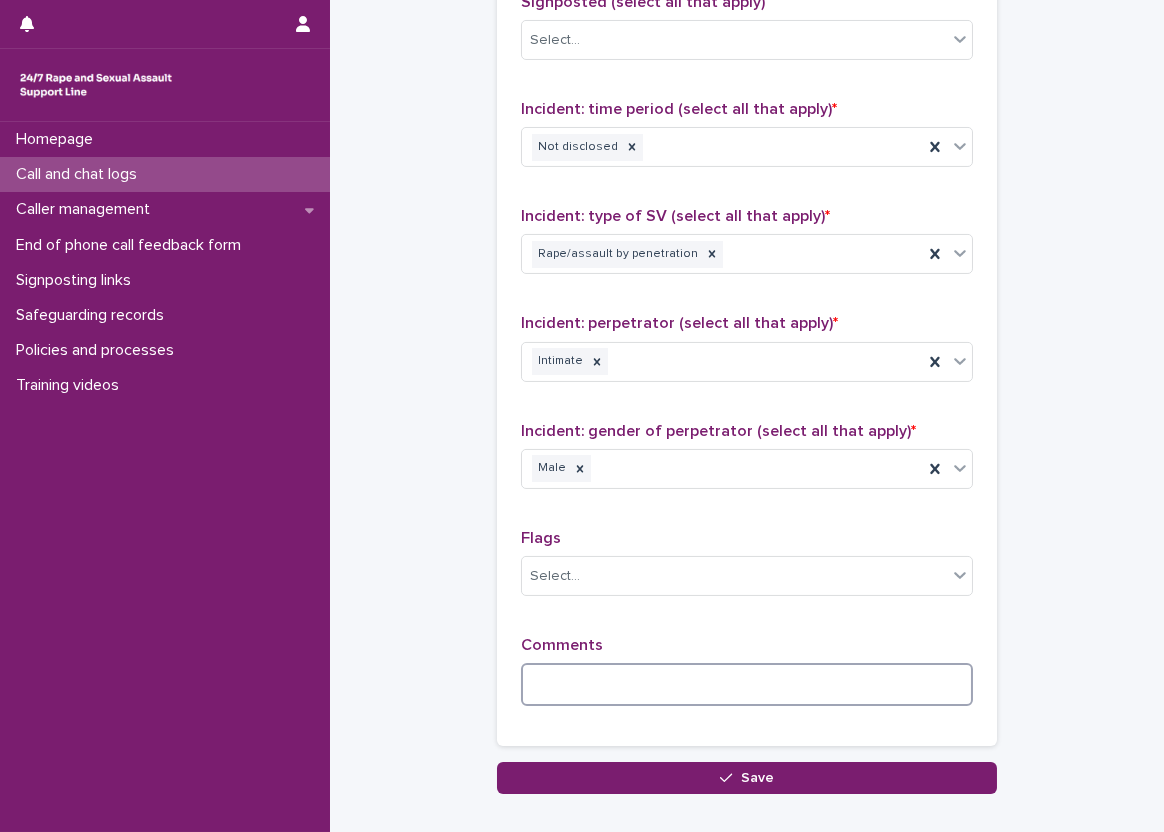 click at bounding box center [747, 684] 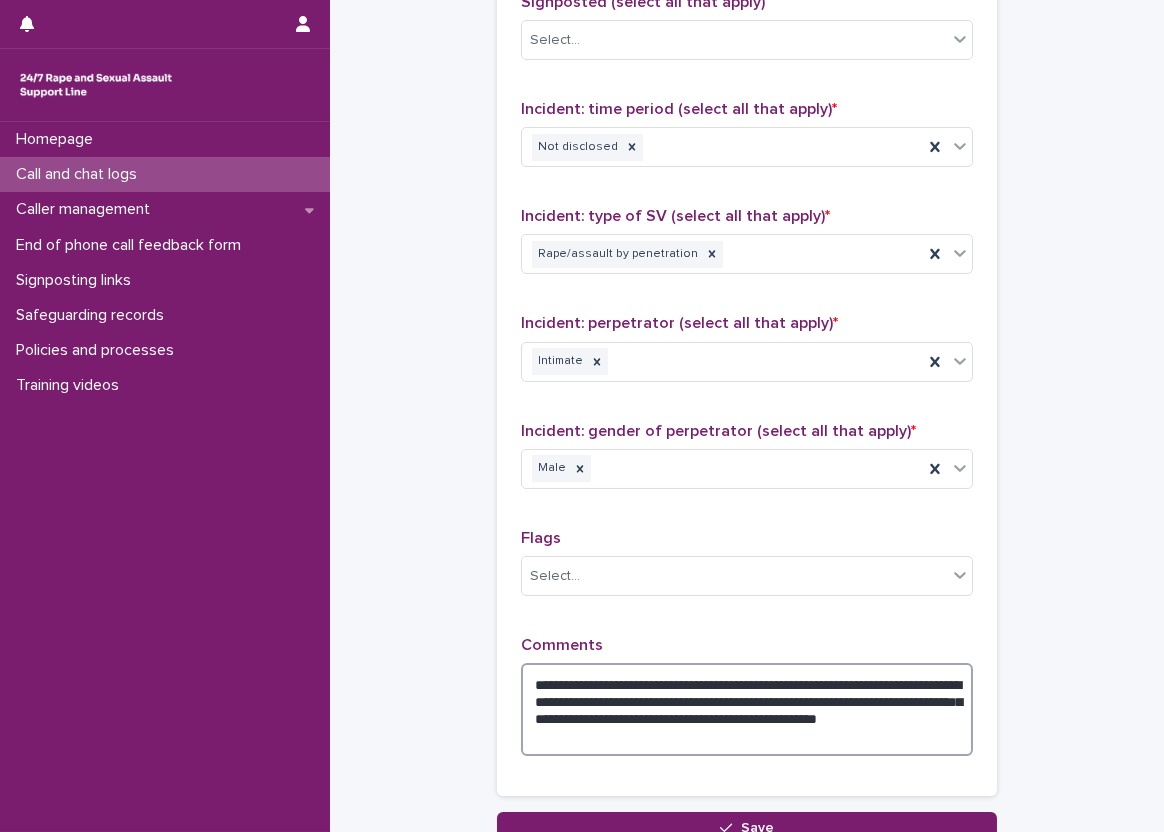 type on "**********" 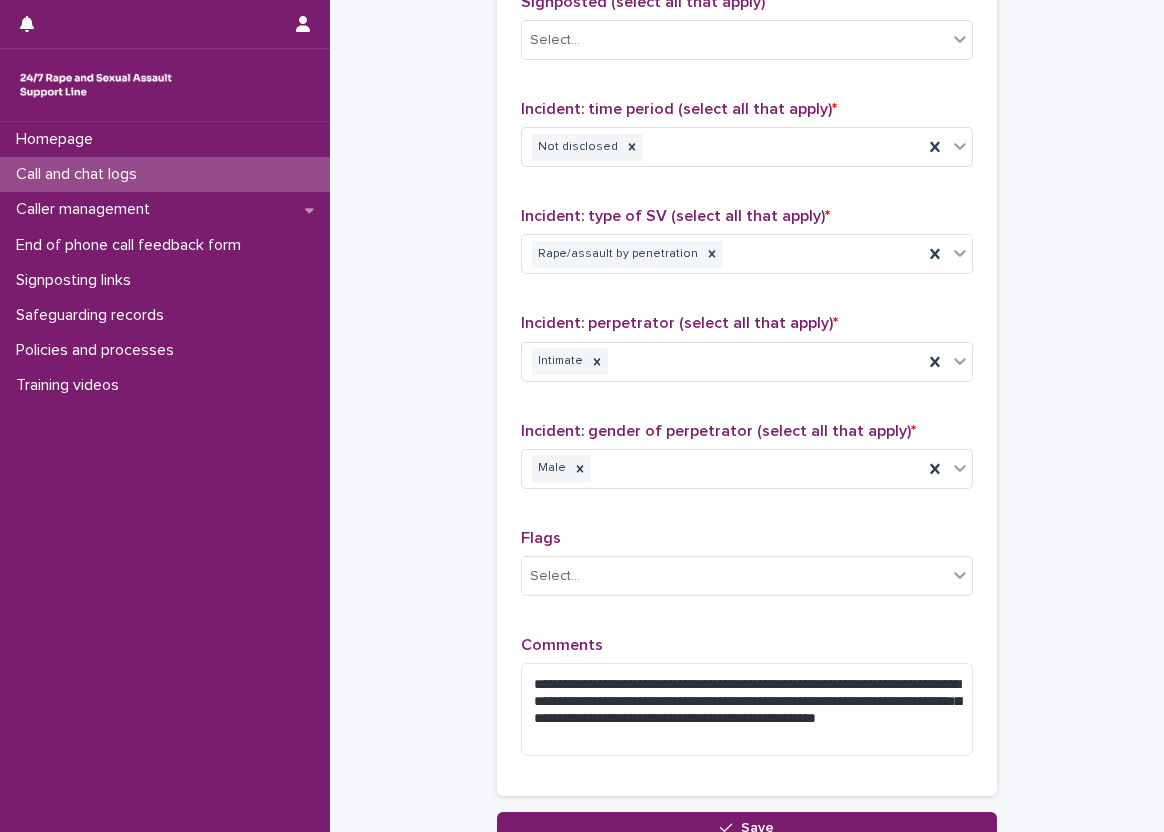 click on "**********" at bounding box center [747, -277] 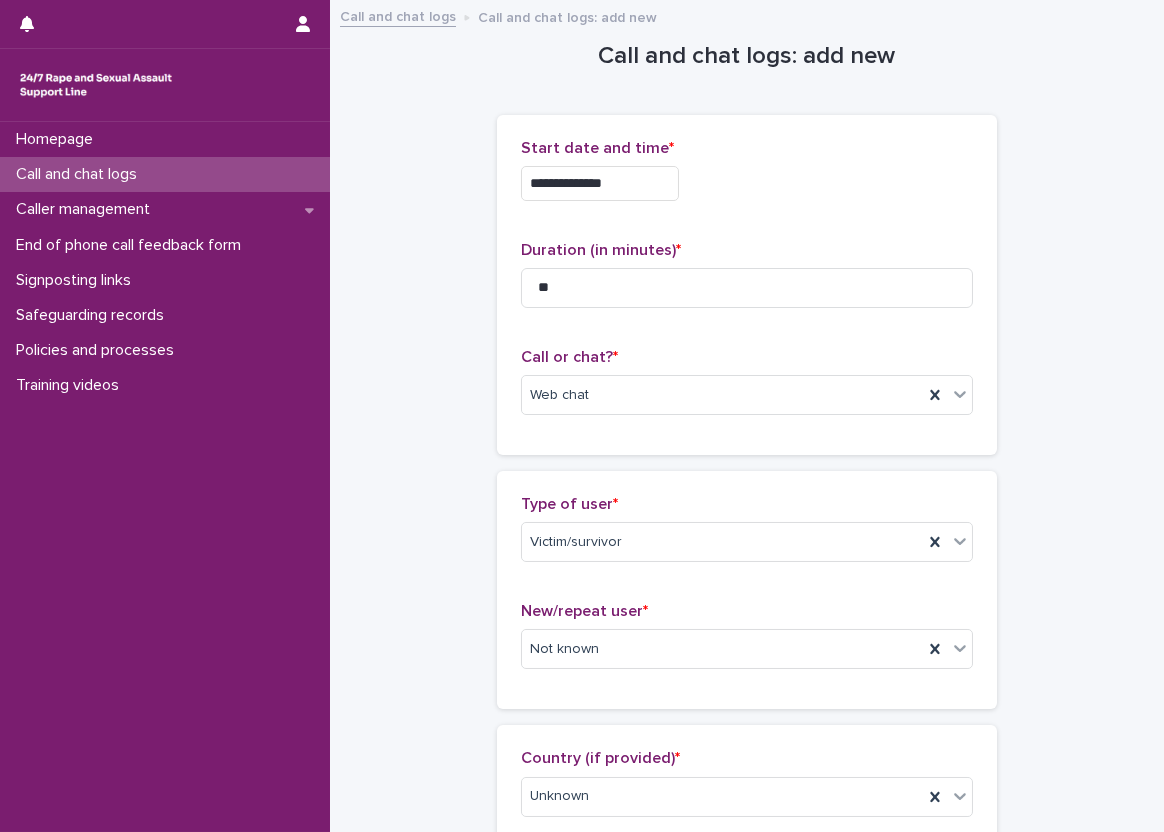 scroll, scrollTop: 0, scrollLeft: 0, axis: both 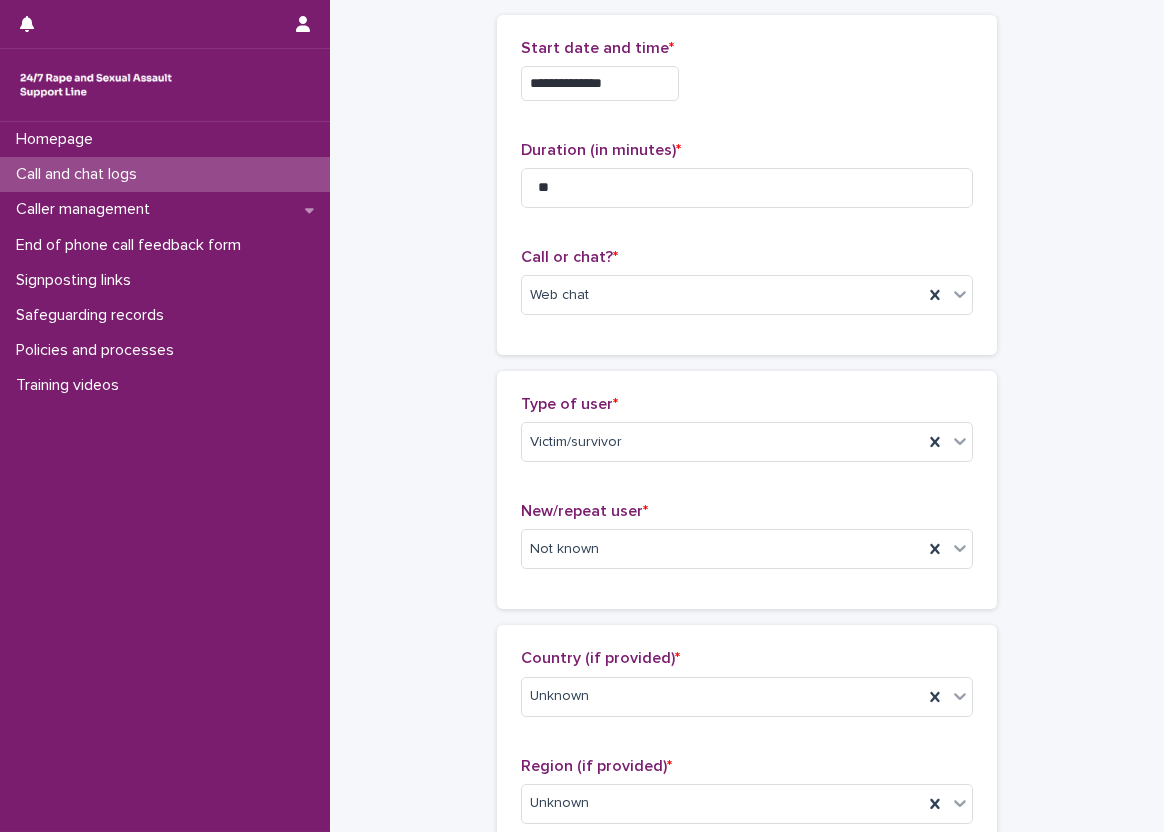 click on "**********" at bounding box center (747, 1023) 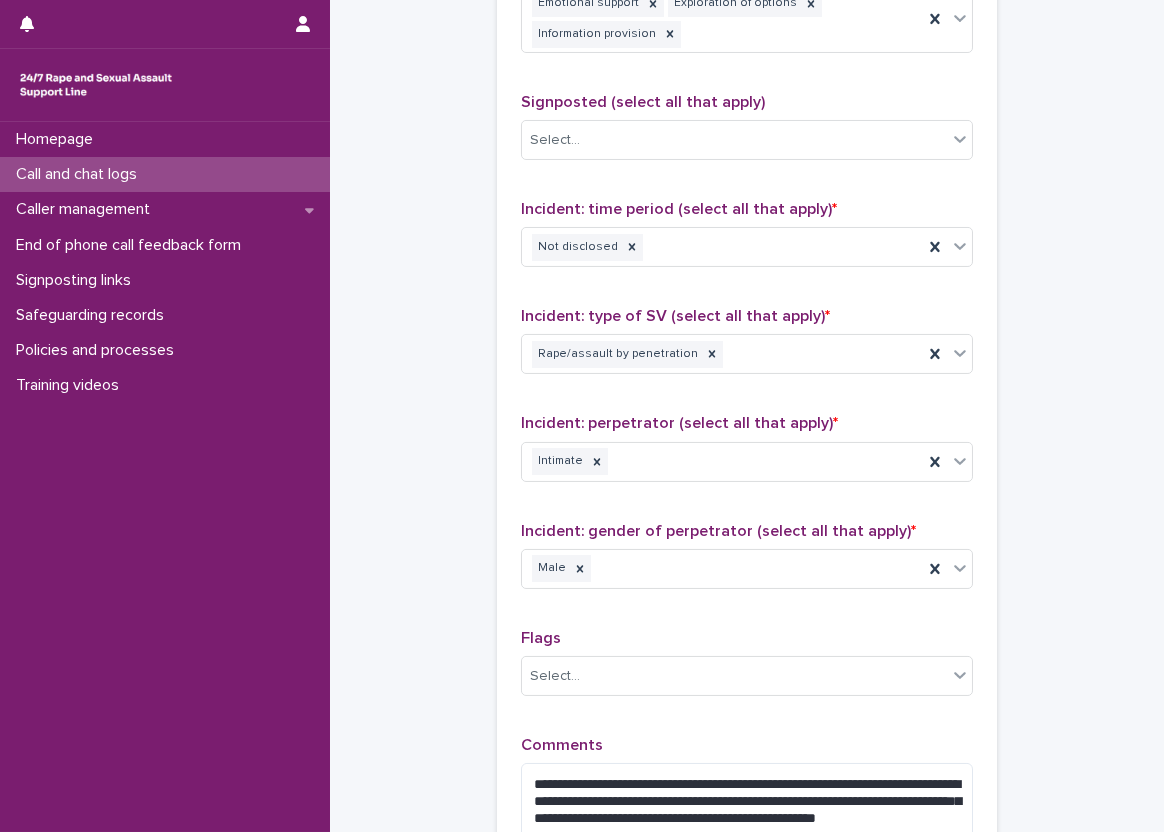 scroll, scrollTop: 1500, scrollLeft: 0, axis: vertical 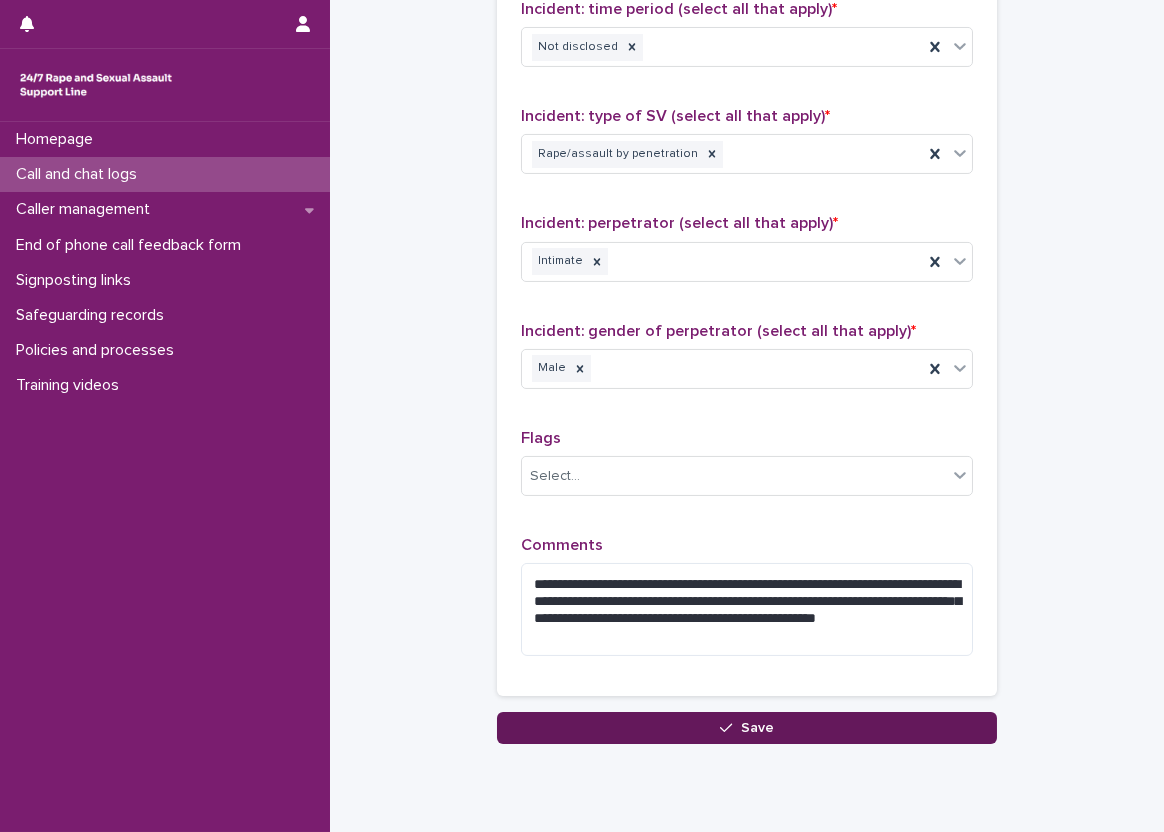 click on "Save" at bounding box center [747, 728] 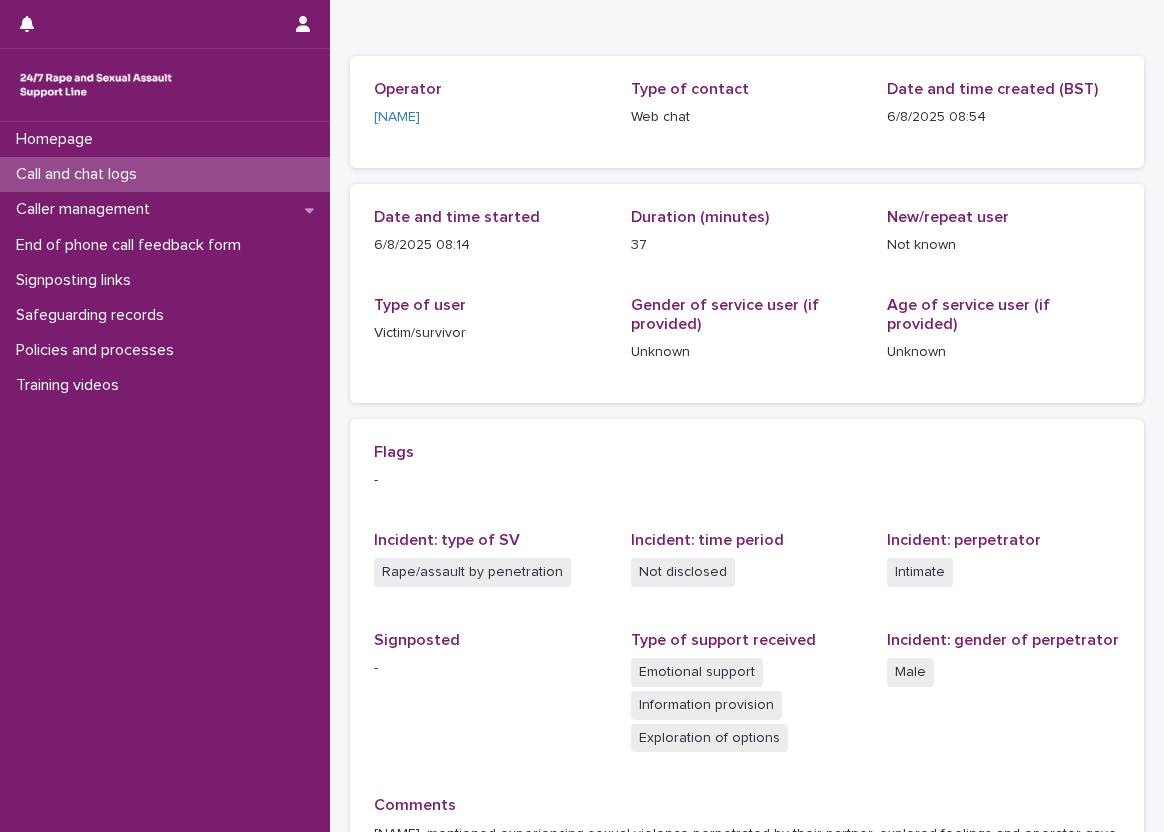 scroll, scrollTop: 135, scrollLeft: 0, axis: vertical 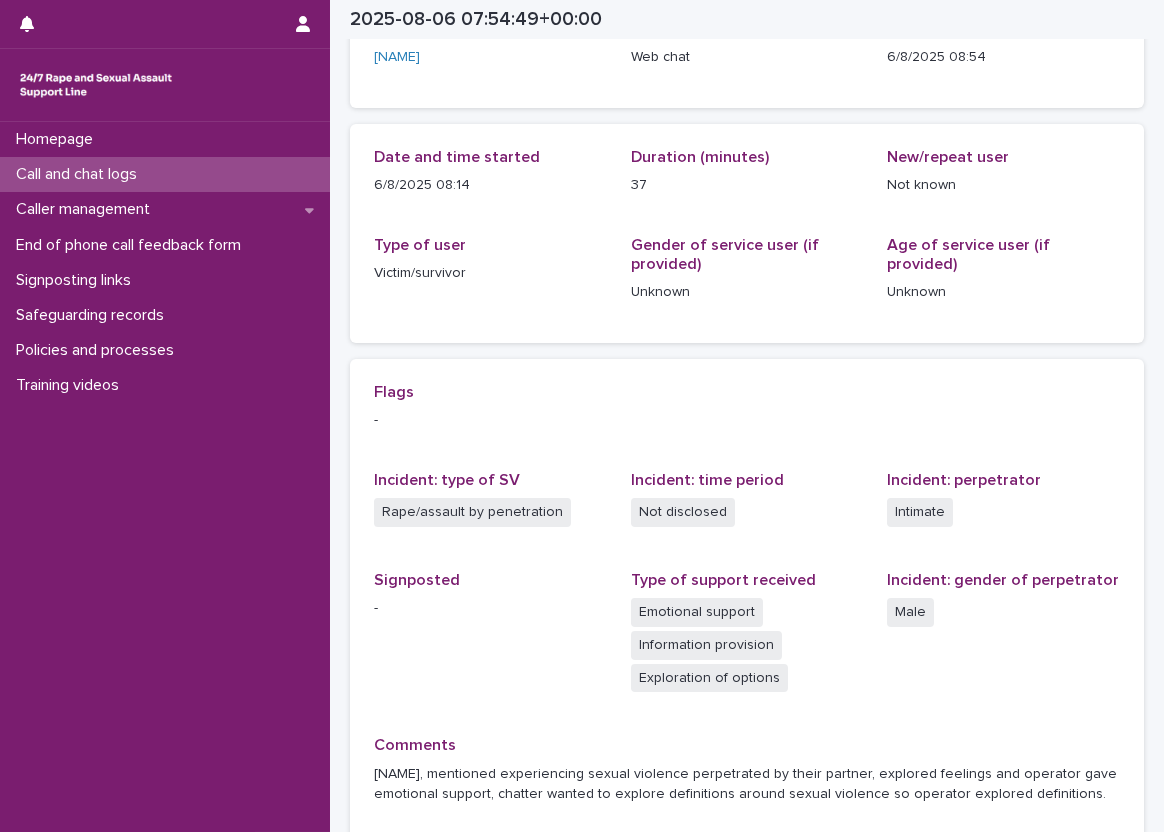 click on "-" at bounding box center [747, 418] 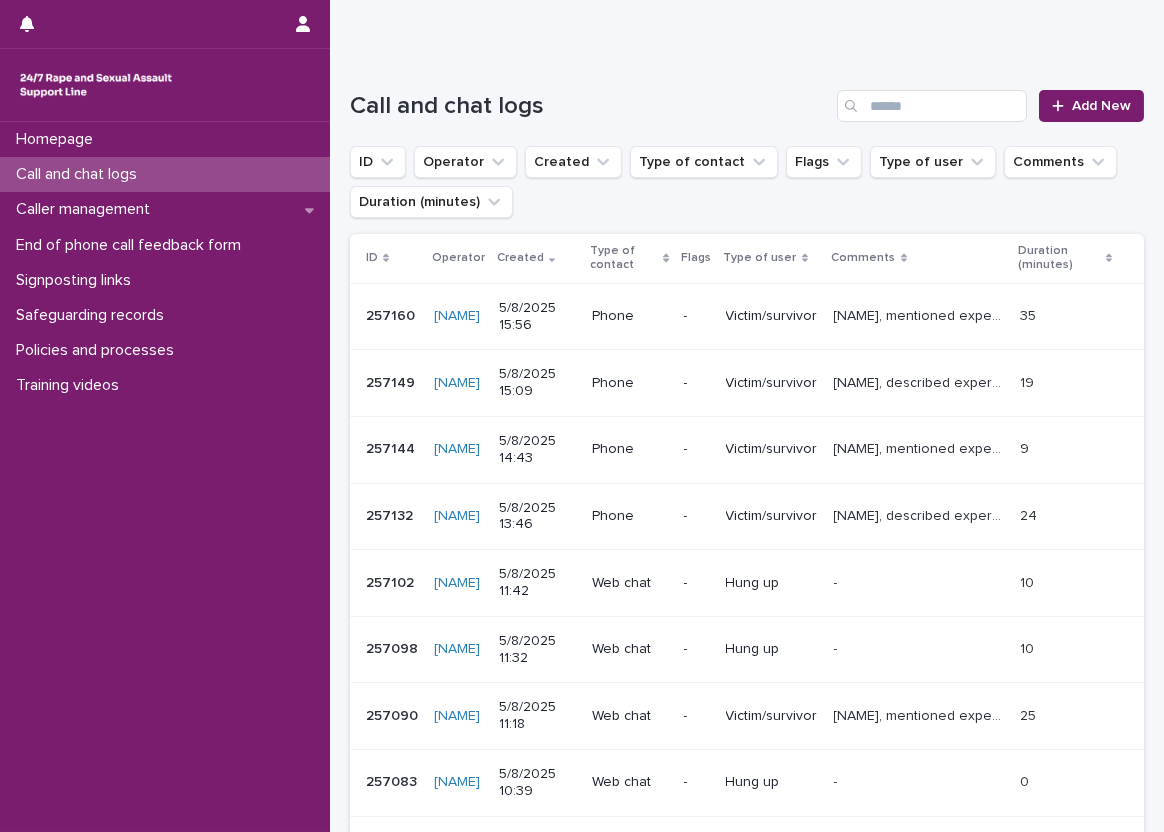 scroll, scrollTop: 0, scrollLeft: 0, axis: both 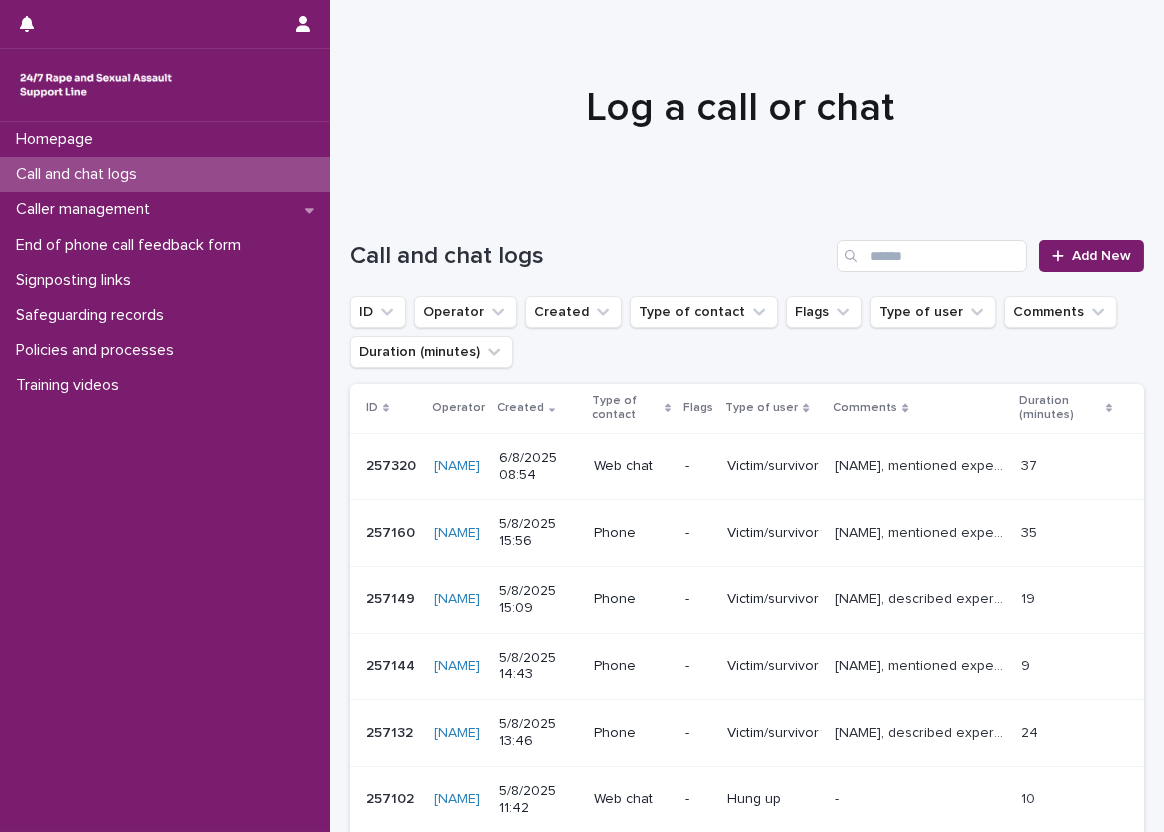 click on "Victim/survivor" at bounding box center [773, 466] 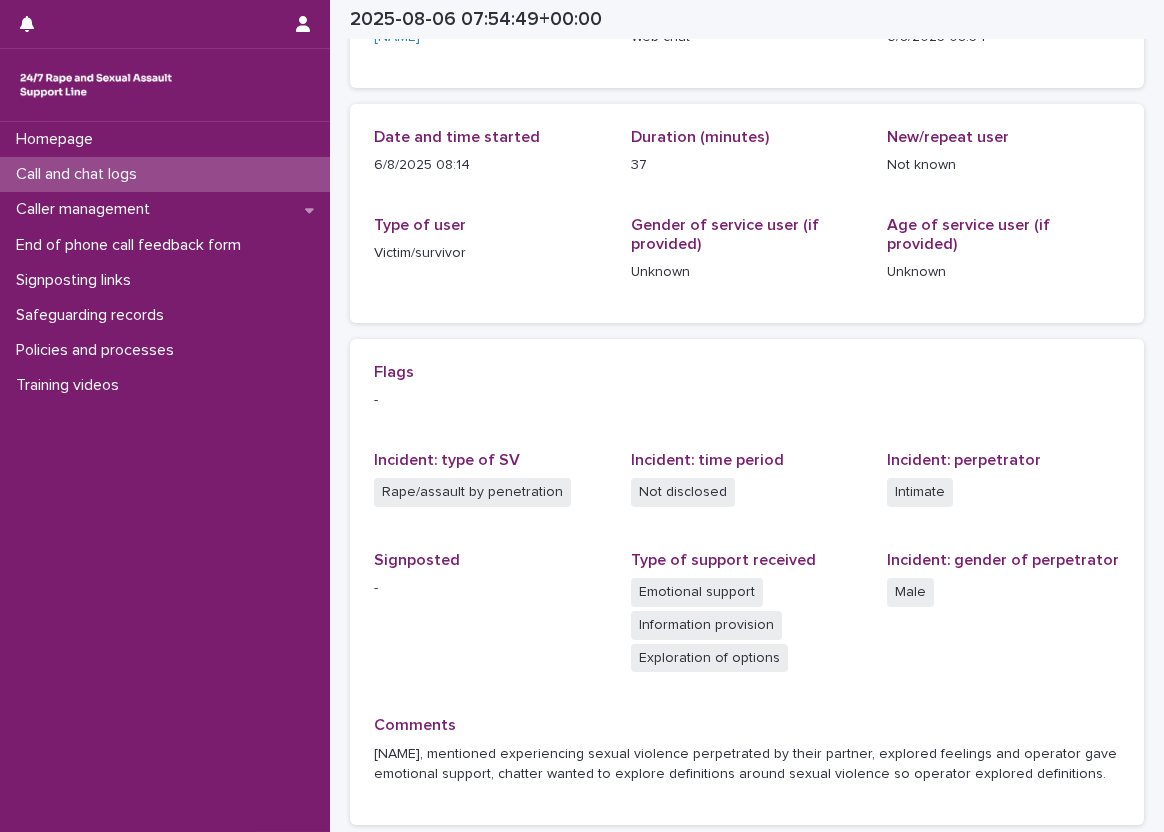 scroll, scrollTop: 135, scrollLeft: 0, axis: vertical 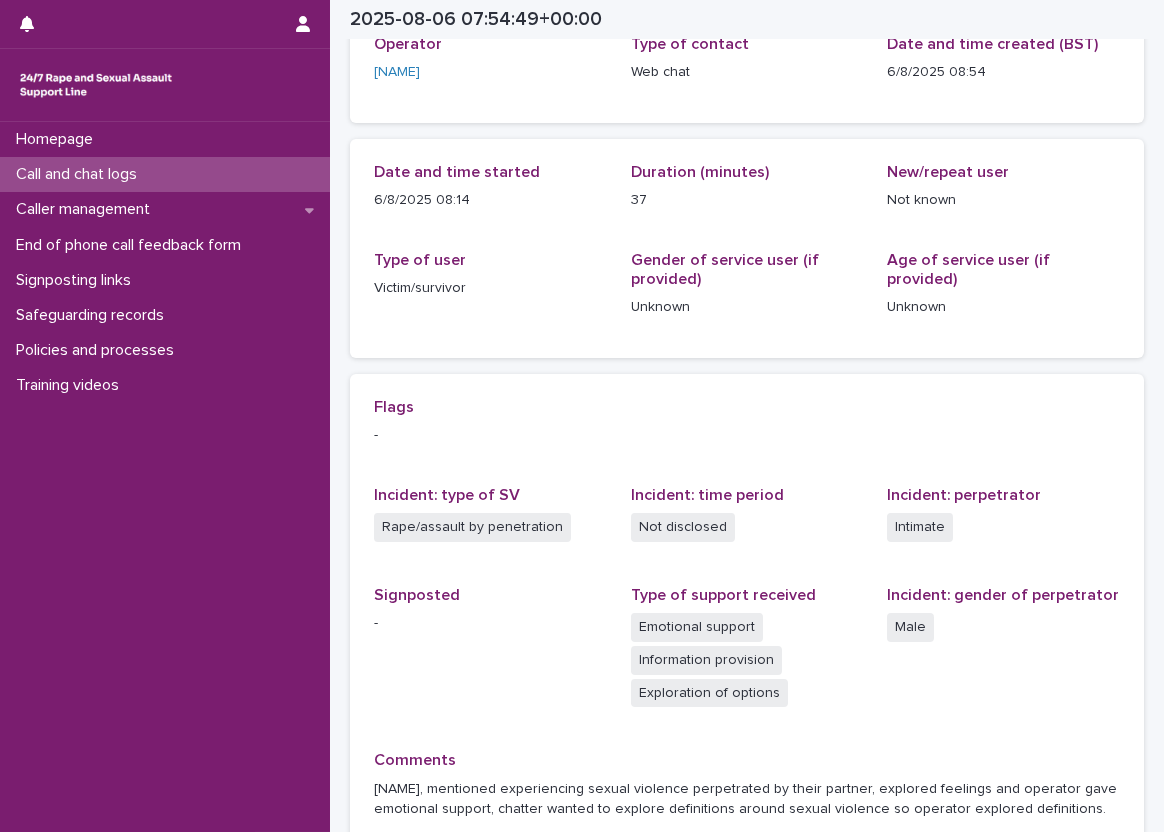 click on "Call and chat logs" at bounding box center [165, 174] 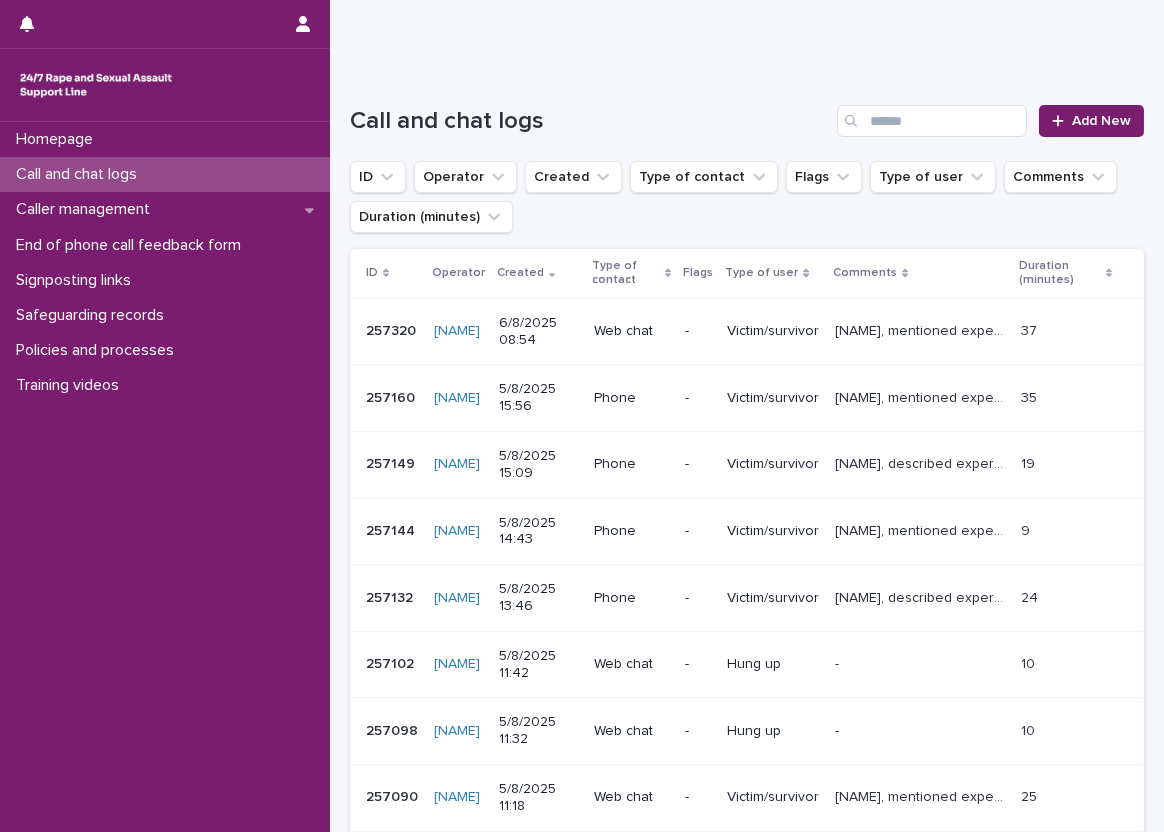 scroll, scrollTop: 0, scrollLeft: 0, axis: both 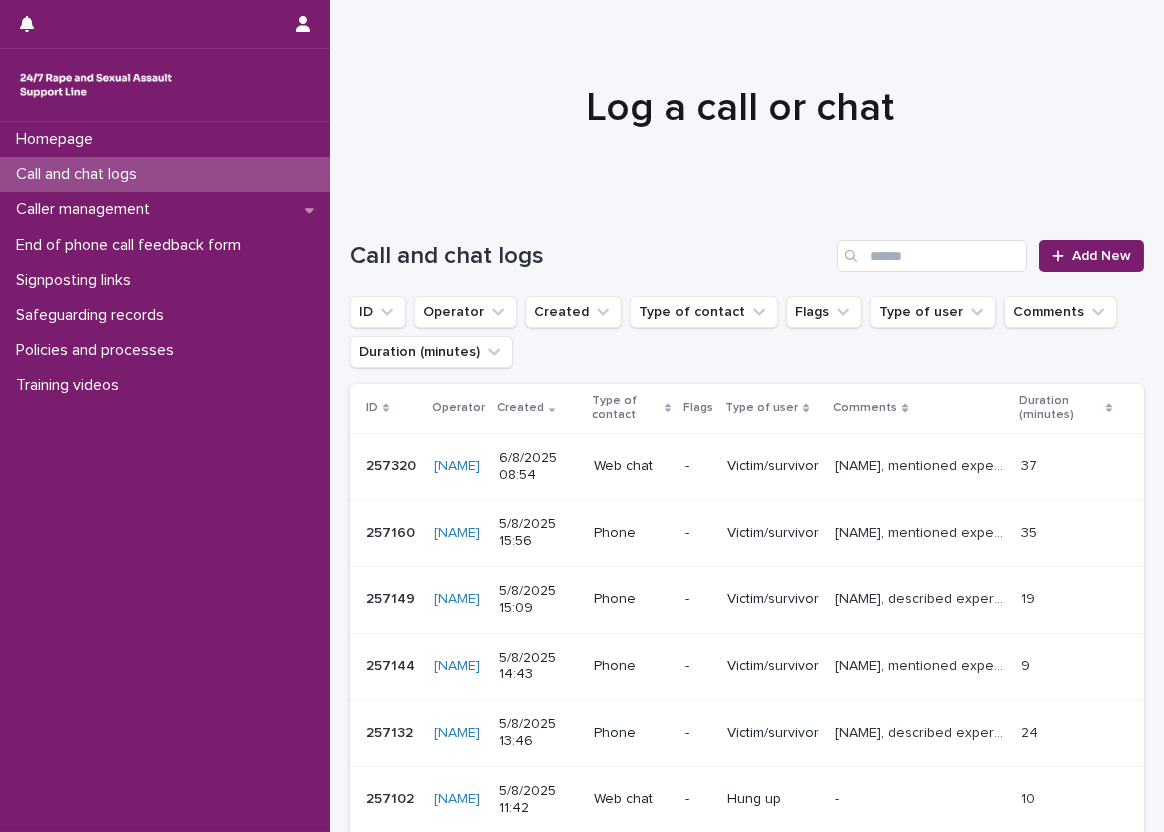 click on "Log a call or chat" at bounding box center [739, 108] 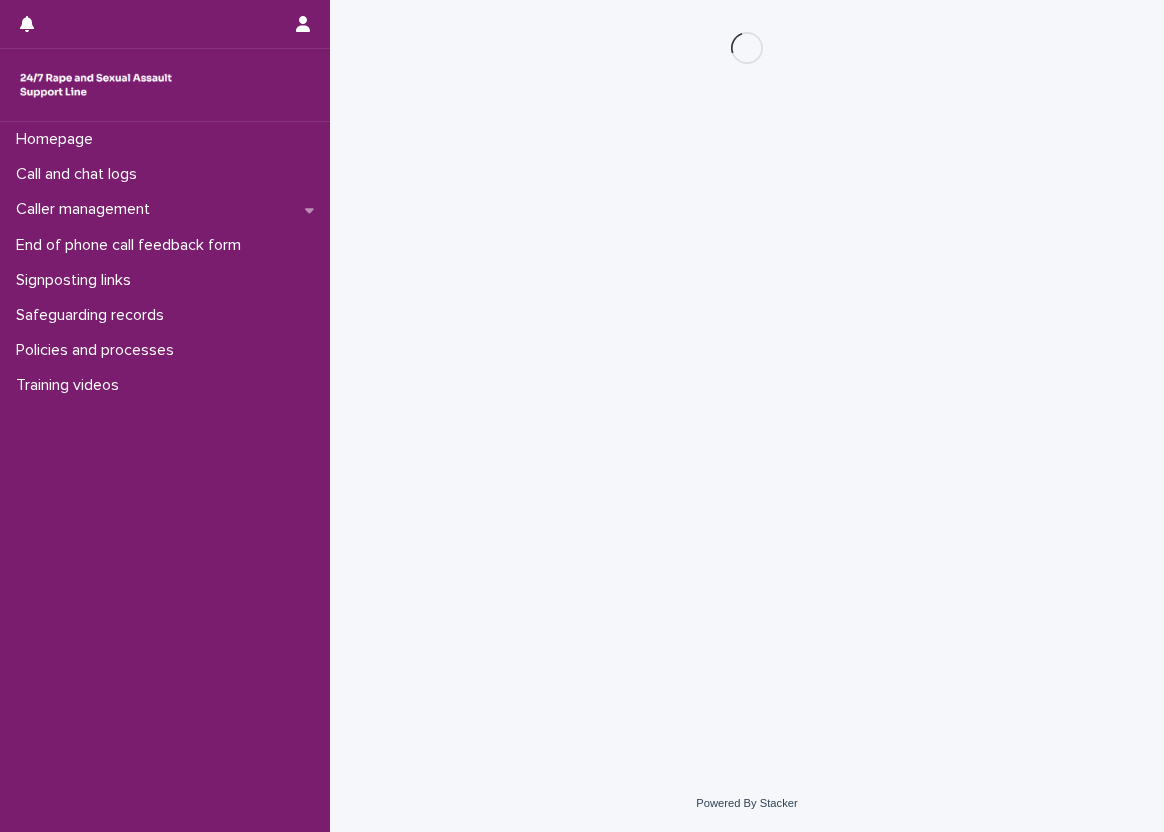 scroll, scrollTop: 0, scrollLeft: 0, axis: both 